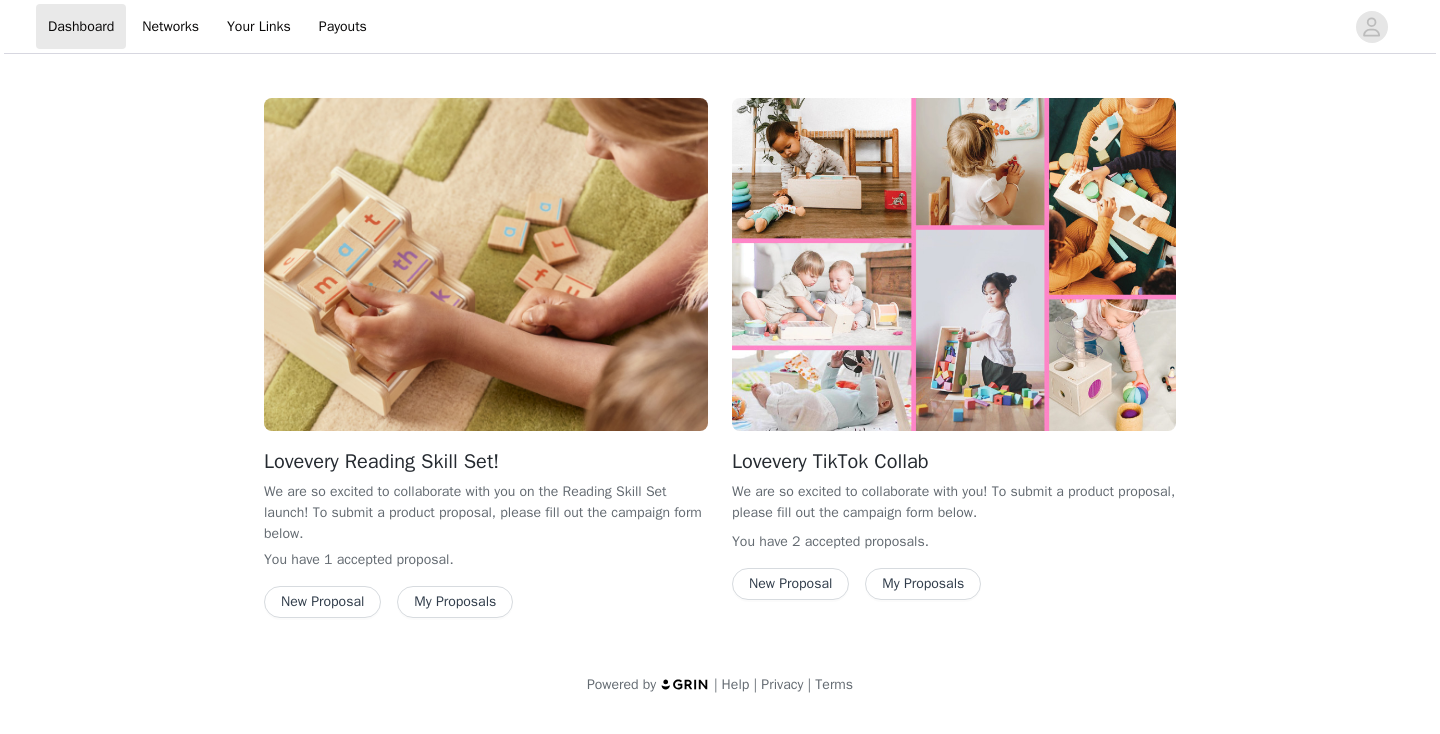 scroll, scrollTop: 0, scrollLeft: 0, axis: both 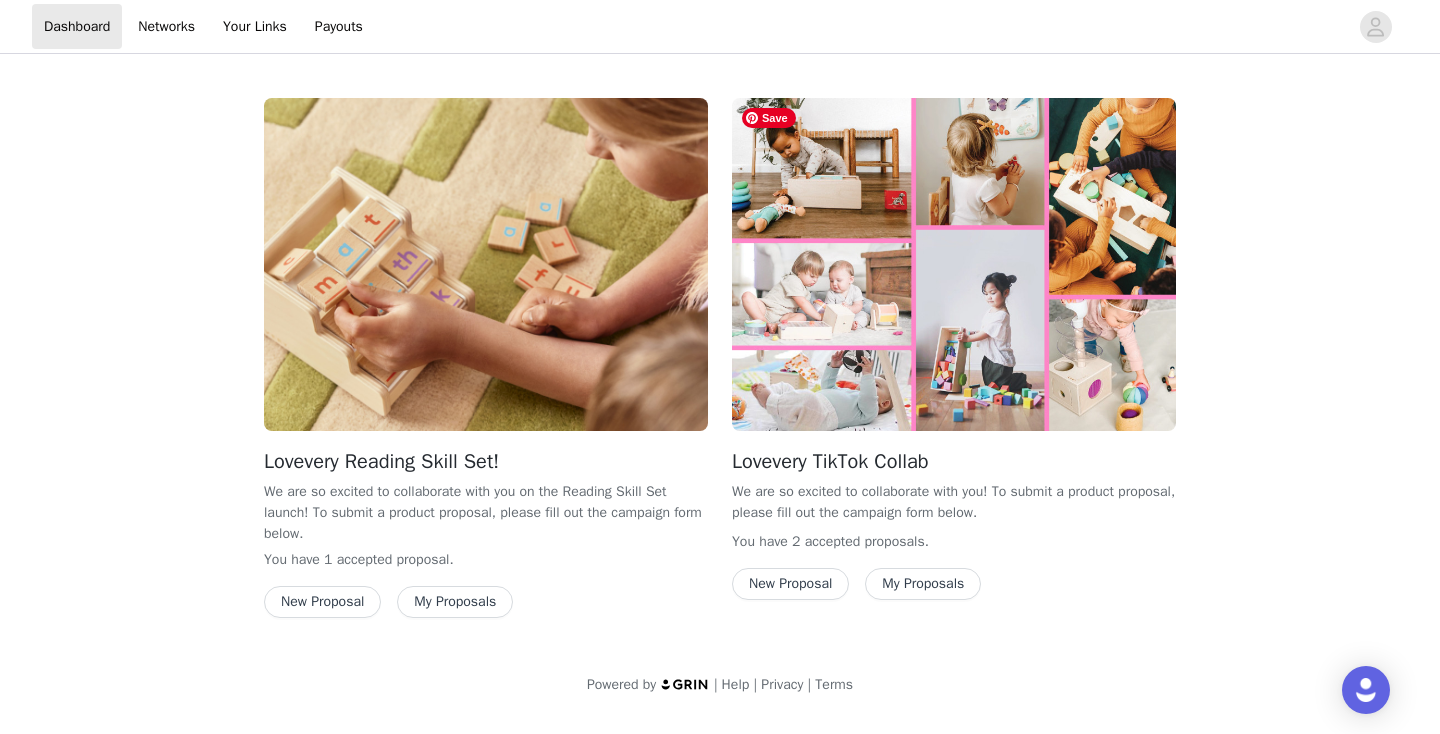 click at bounding box center (954, 264) 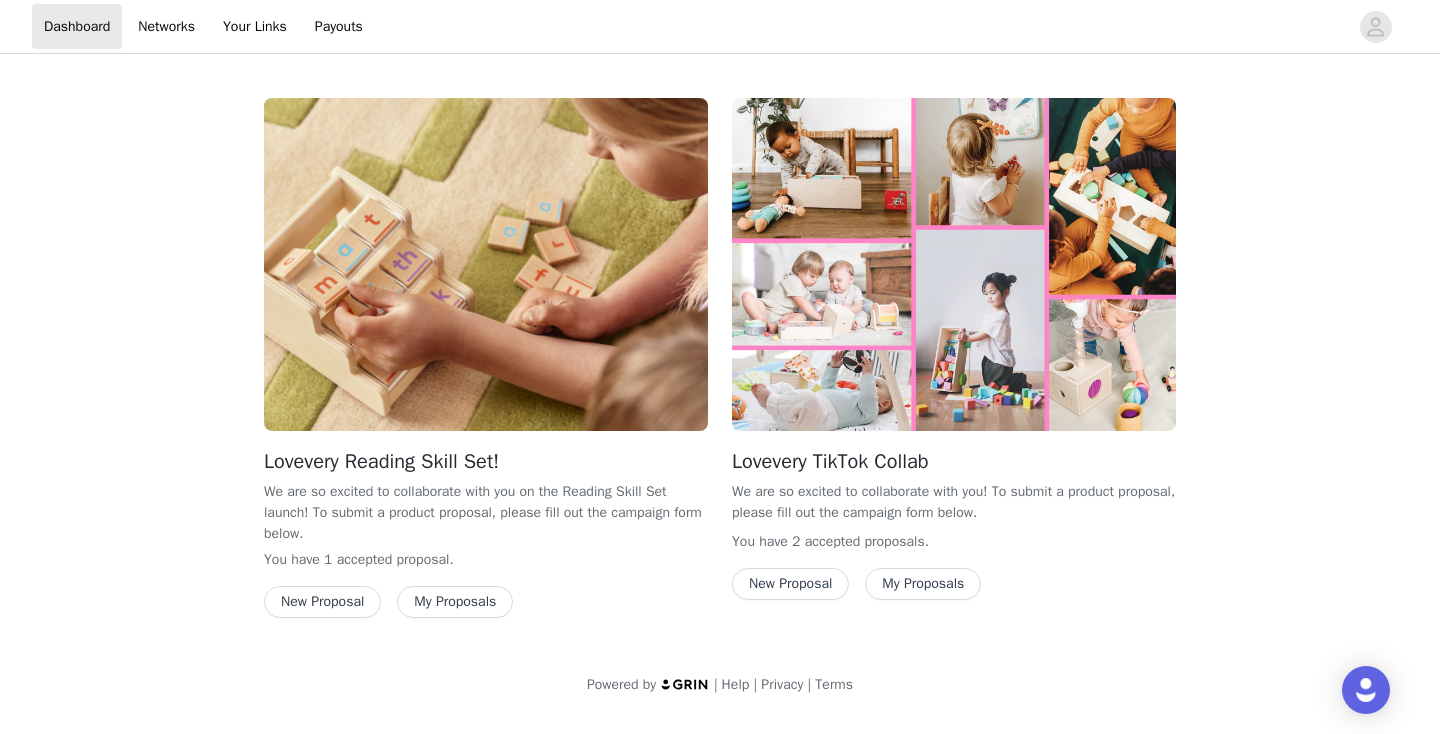 click on "My Proposals" at bounding box center [923, 584] 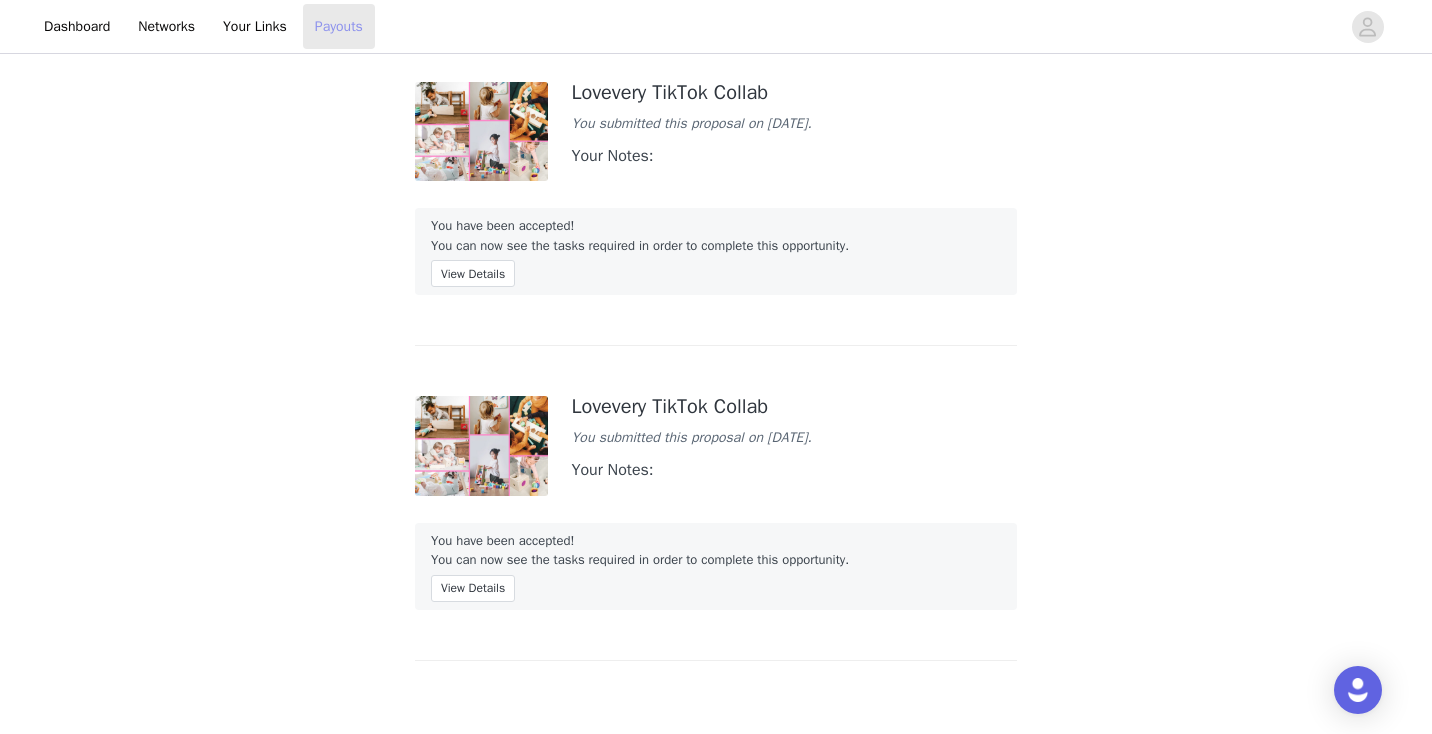 click on "Payouts" at bounding box center [339, 26] 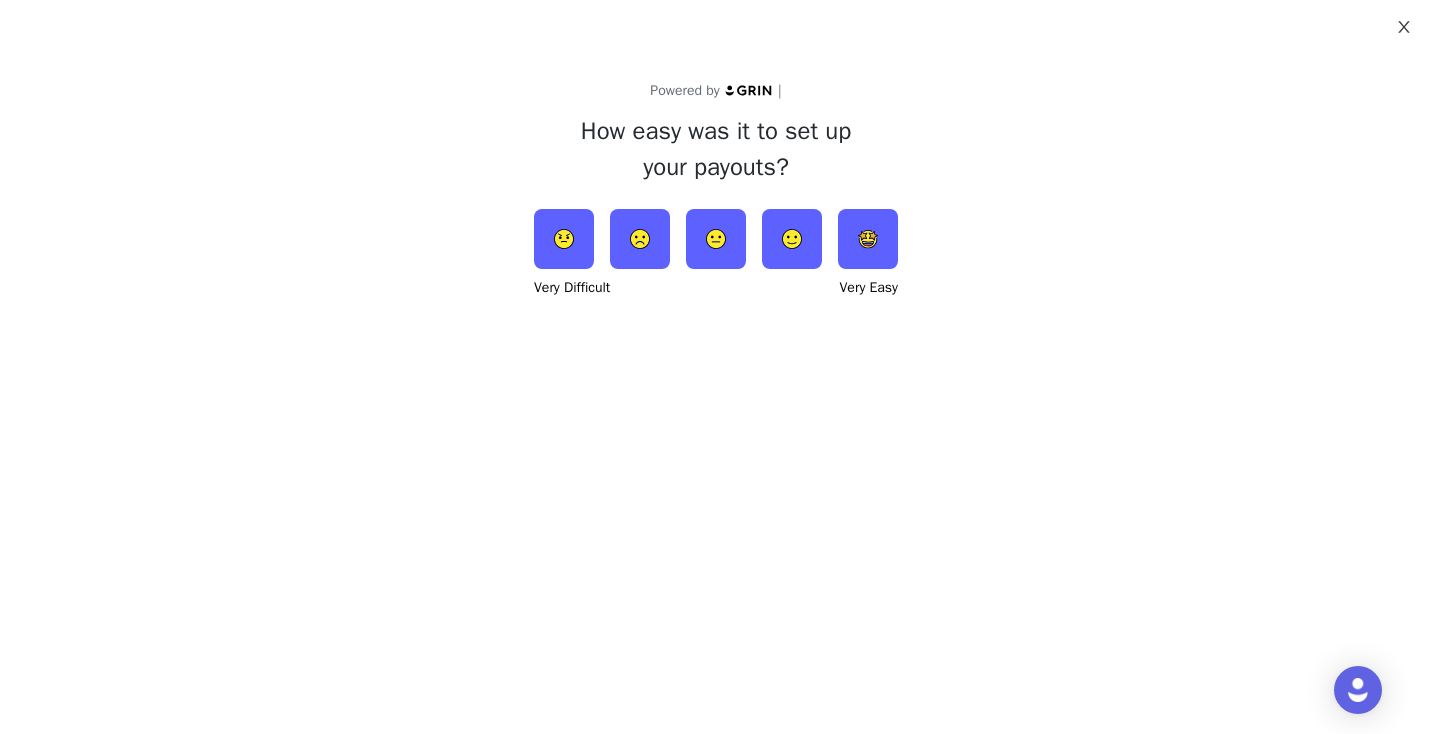 click 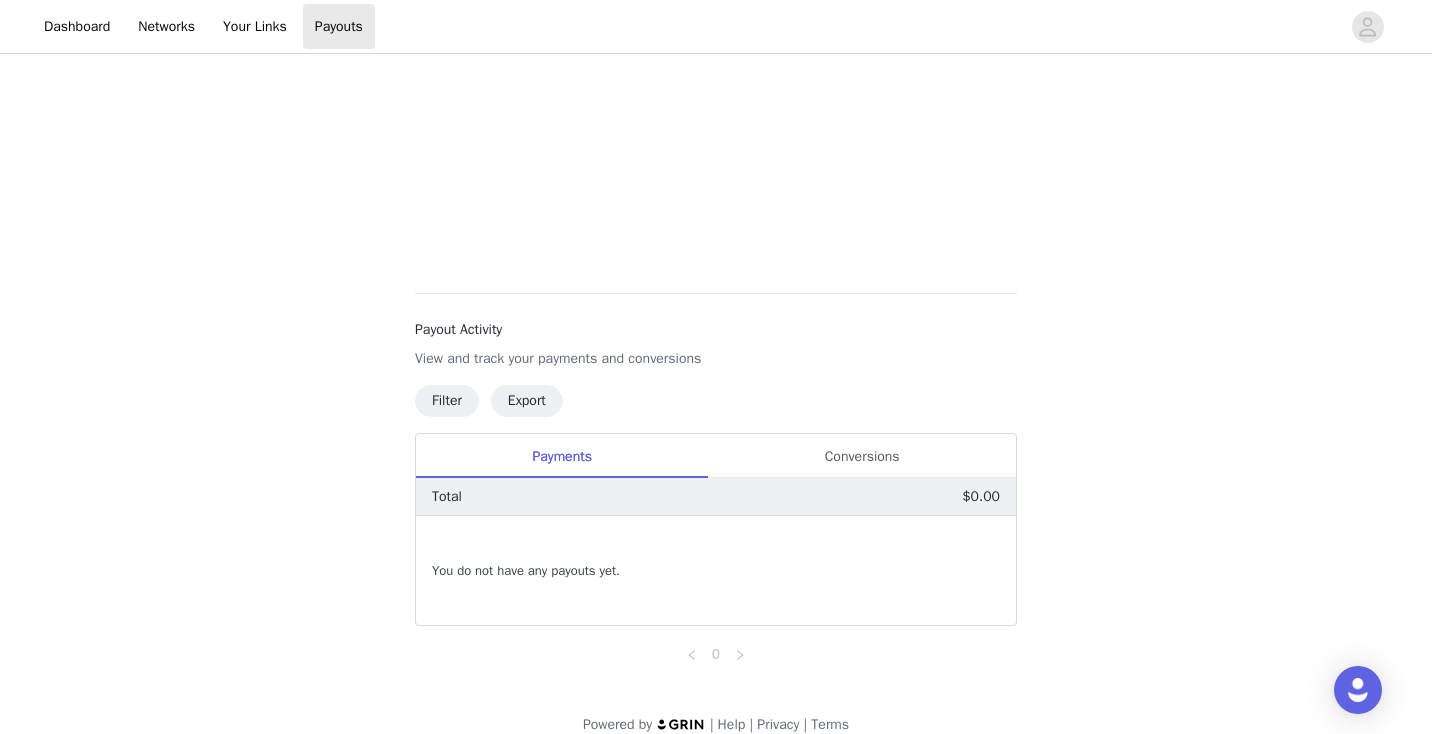 scroll, scrollTop: 558, scrollLeft: 0, axis: vertical 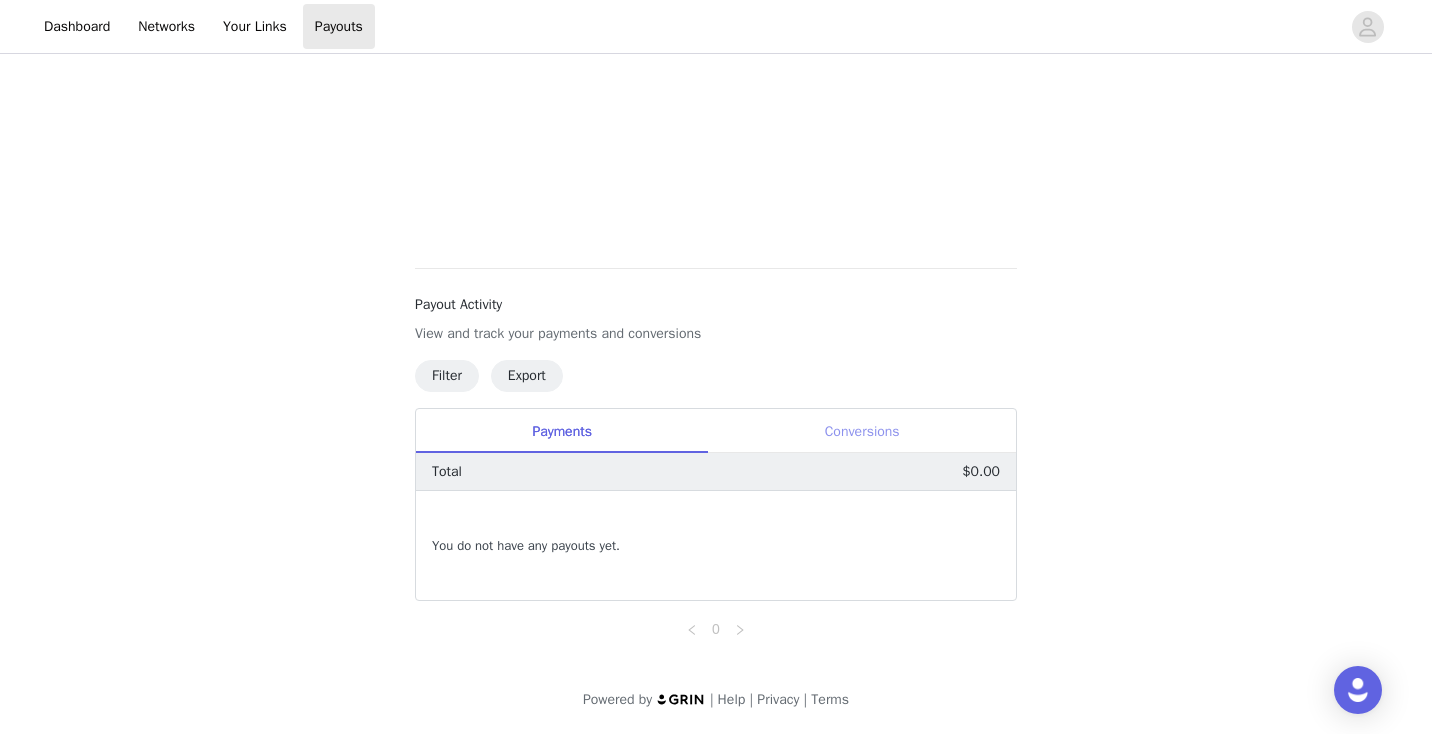 click on "Conversions" at bounding box center (862, 431) 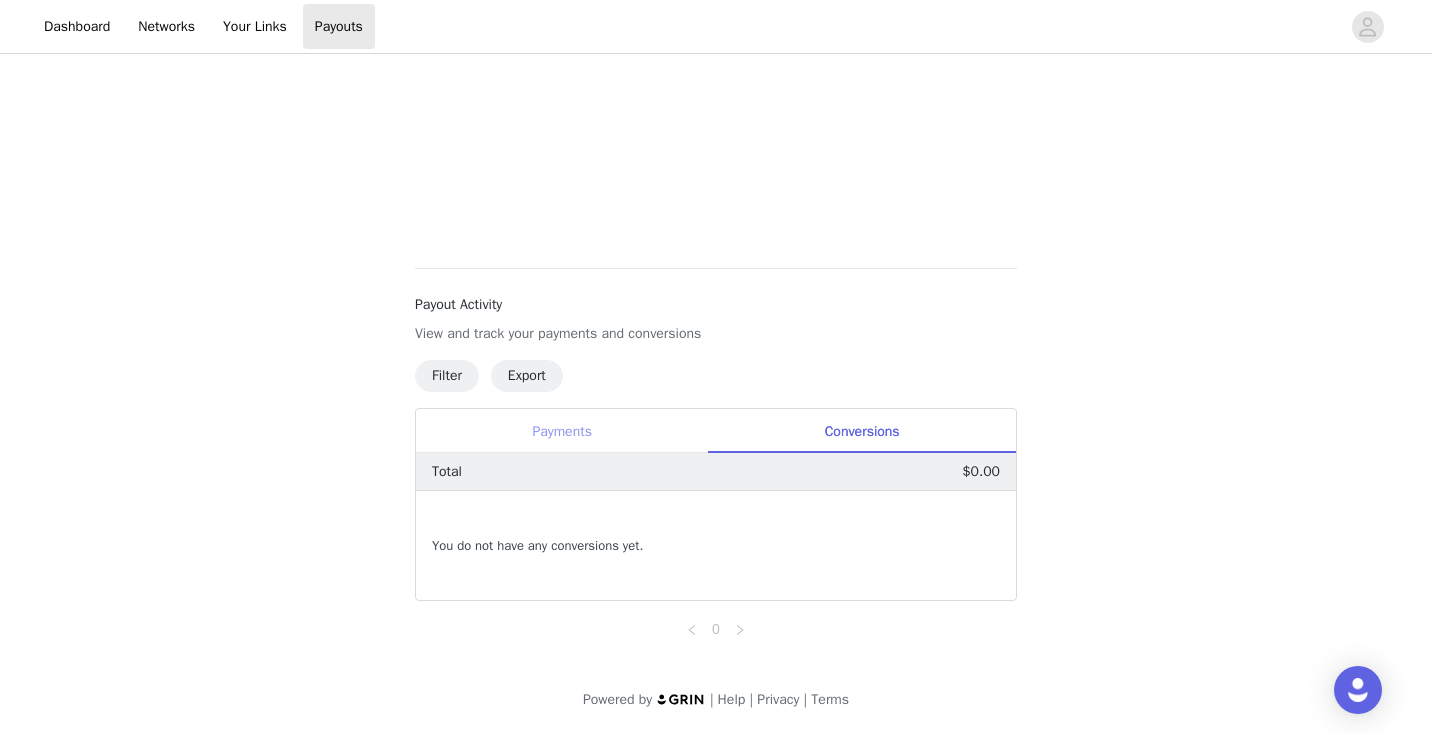 click on "Payments" at bounding box center [562, 431] 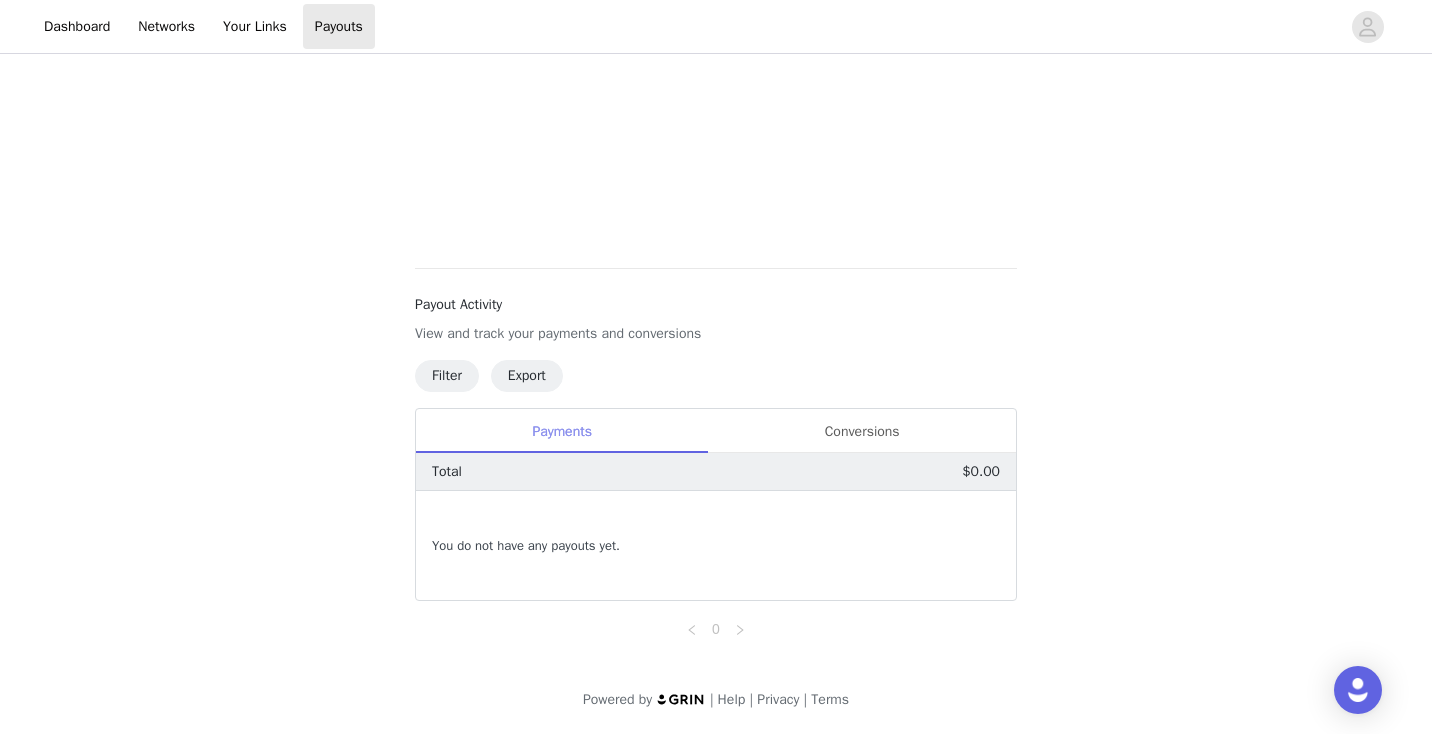 scroll, scrollTop: 0, scrollLeft: 0, axis: both 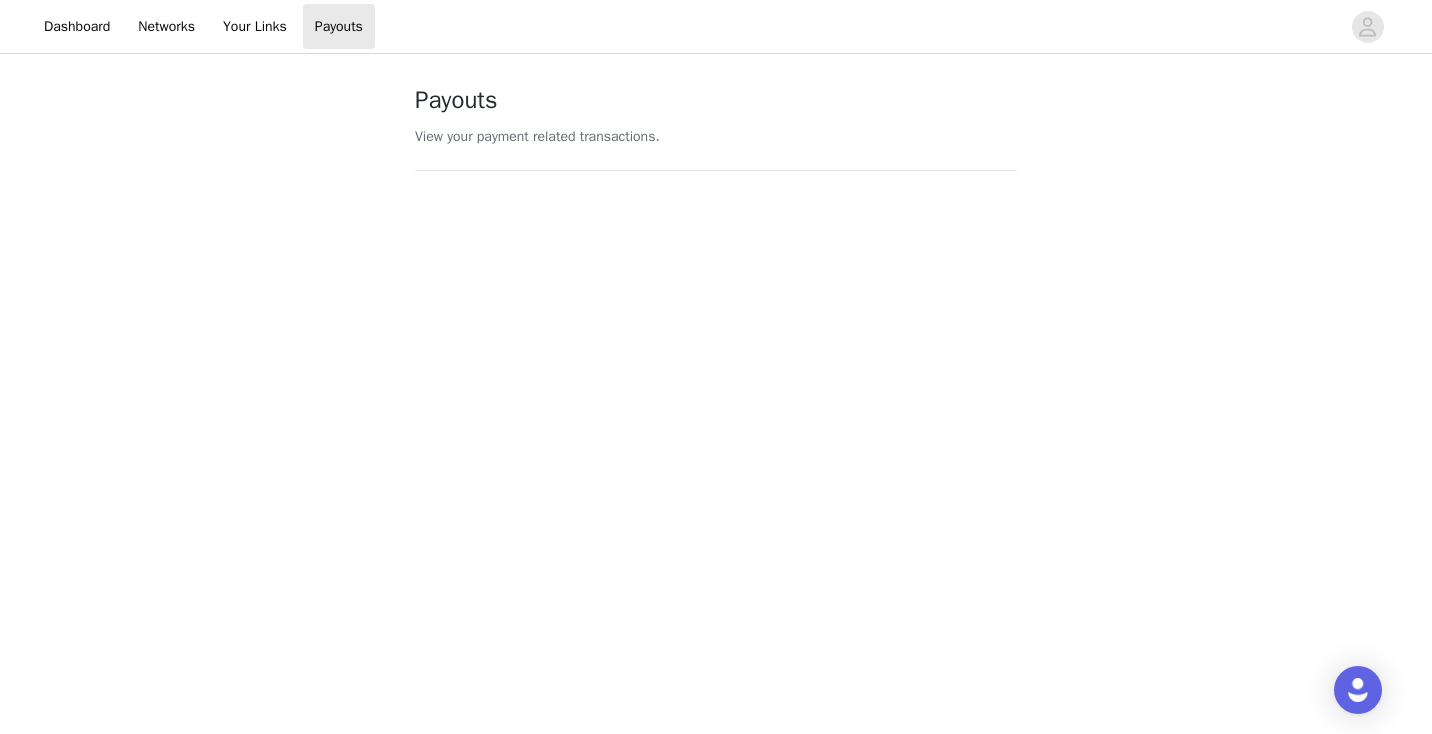 click on "Dashboard Networks Your Links Payouts" at bounding box center [716, 27] 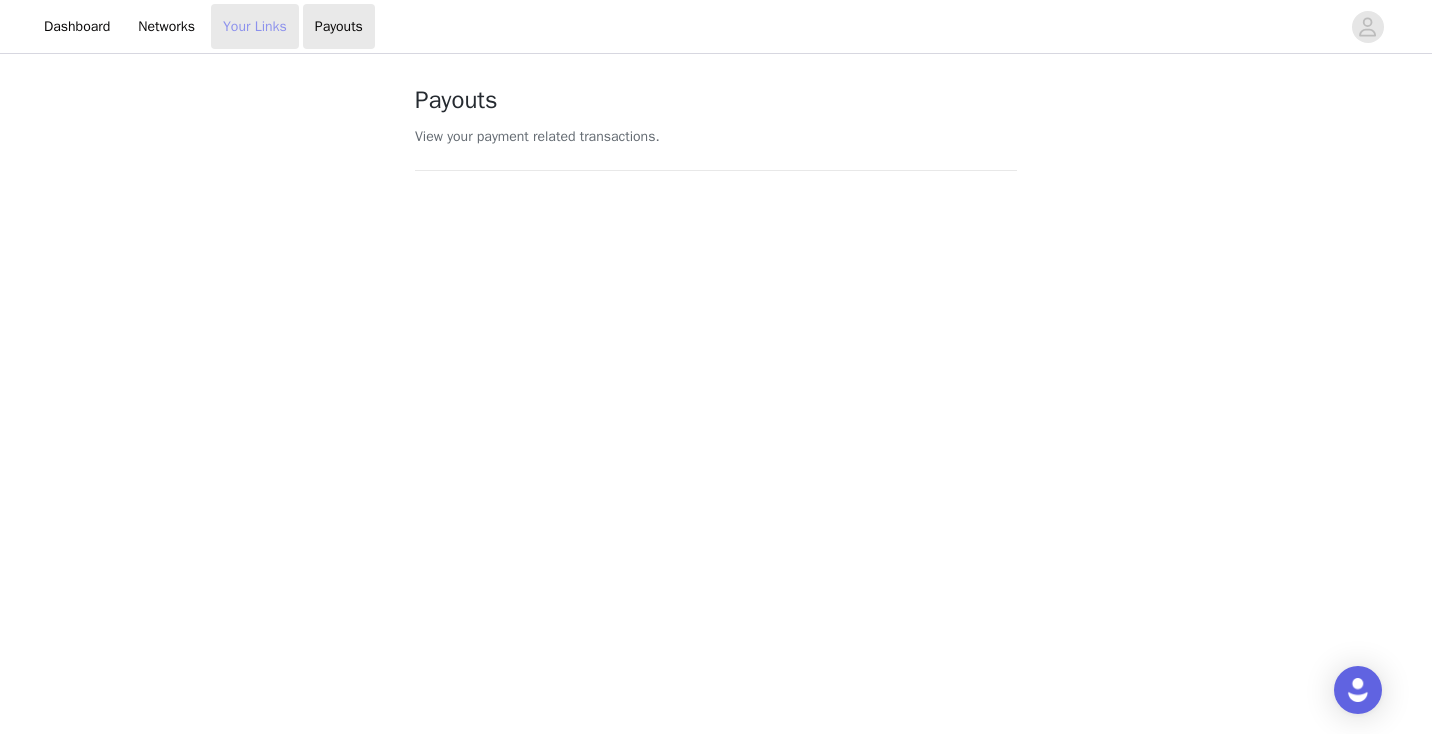 click on "Your Links" at bounding box center [255, 26] 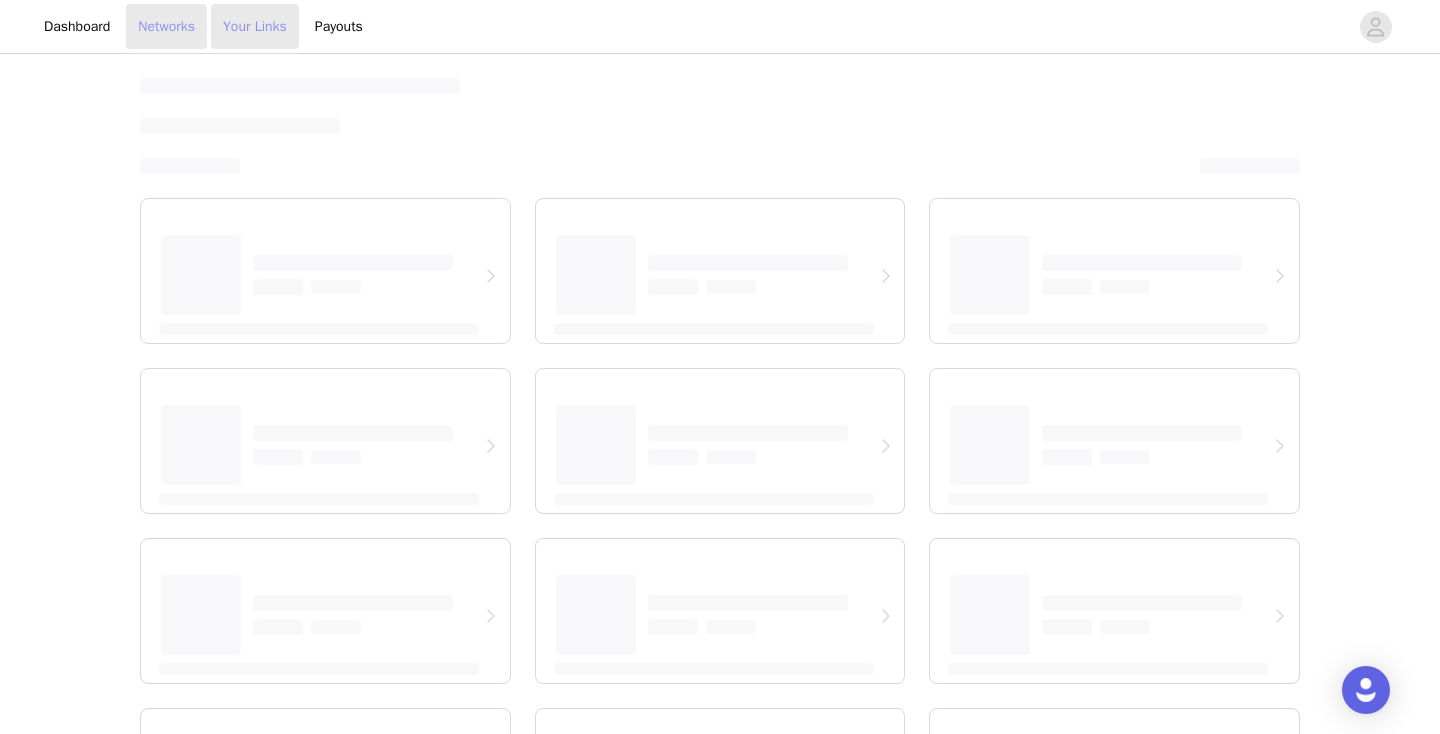 select on "12" 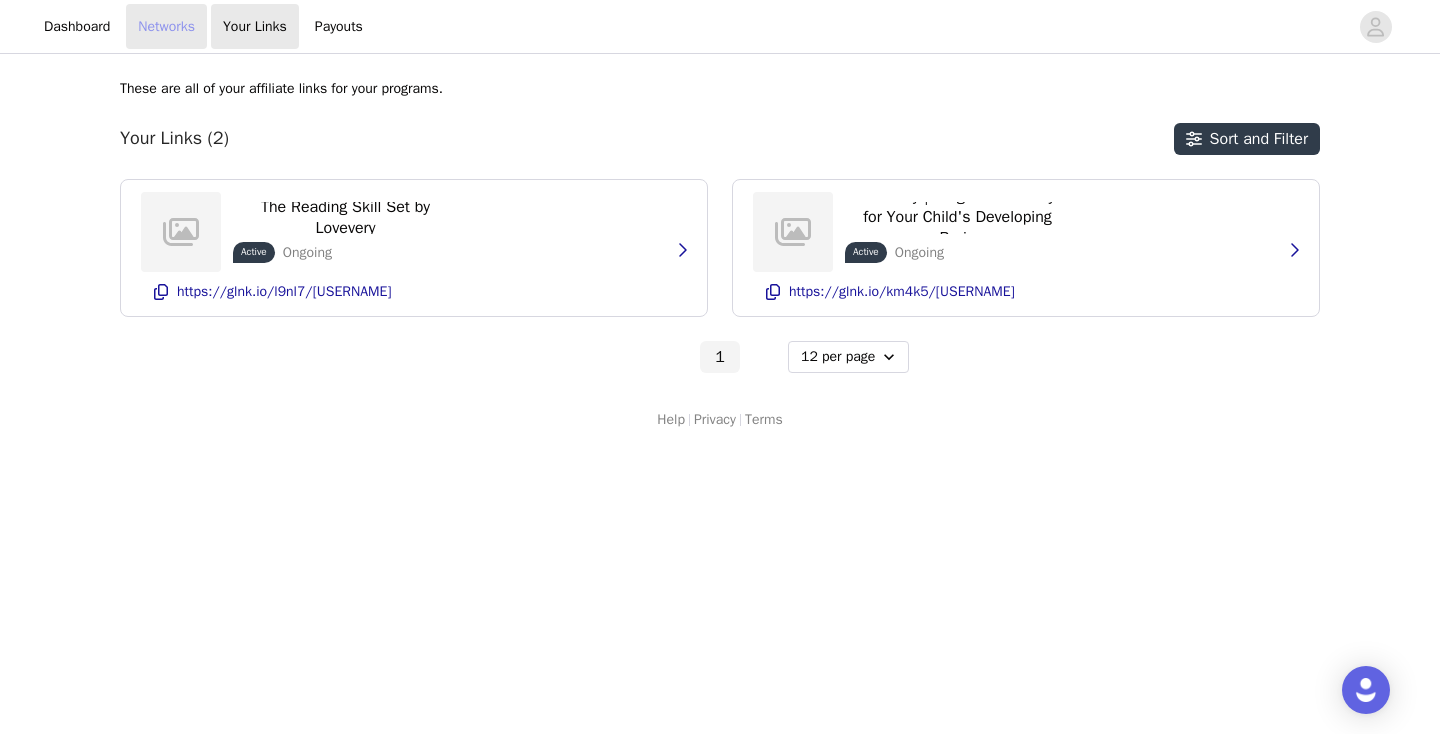click on "Networks" at bounding box center (166, 26) 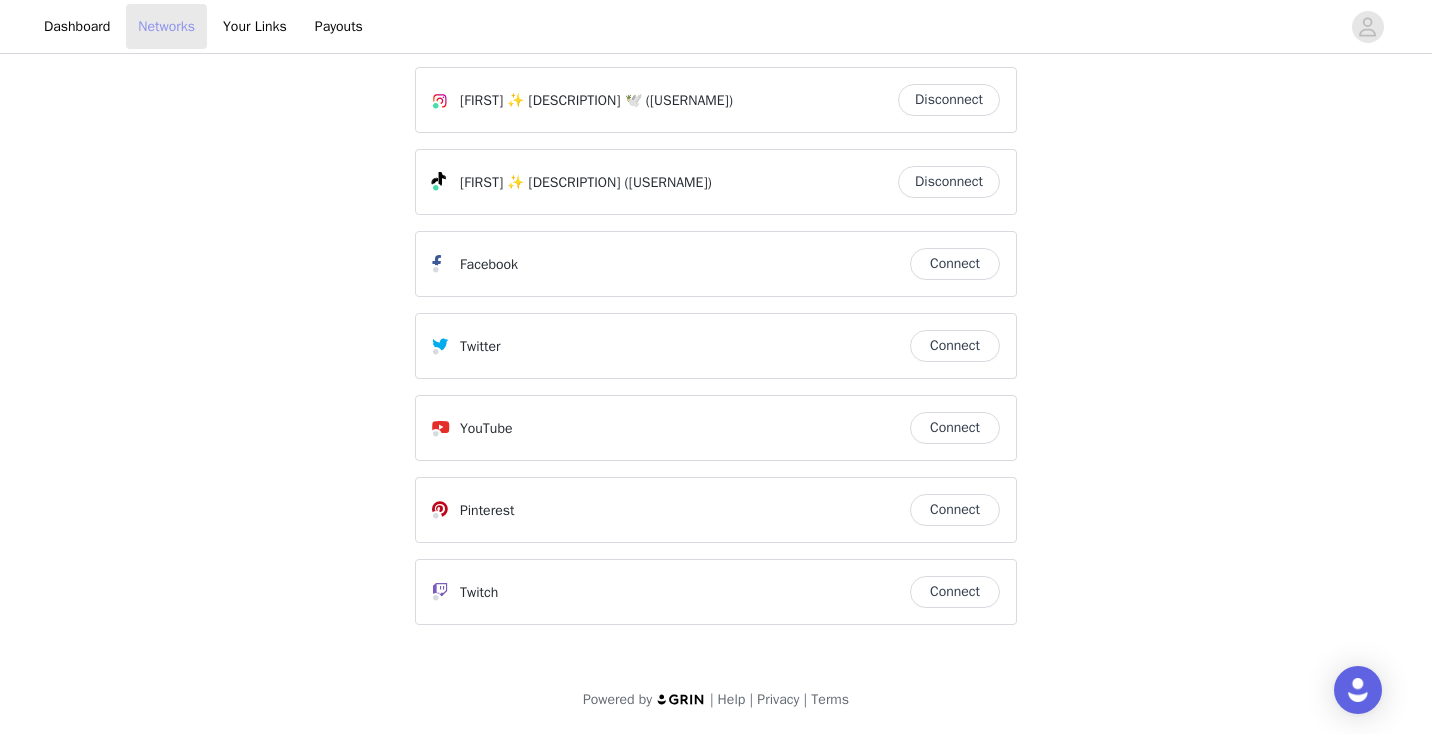 scroll, scrollTop: 0, scrollLeft: 0, axis: both 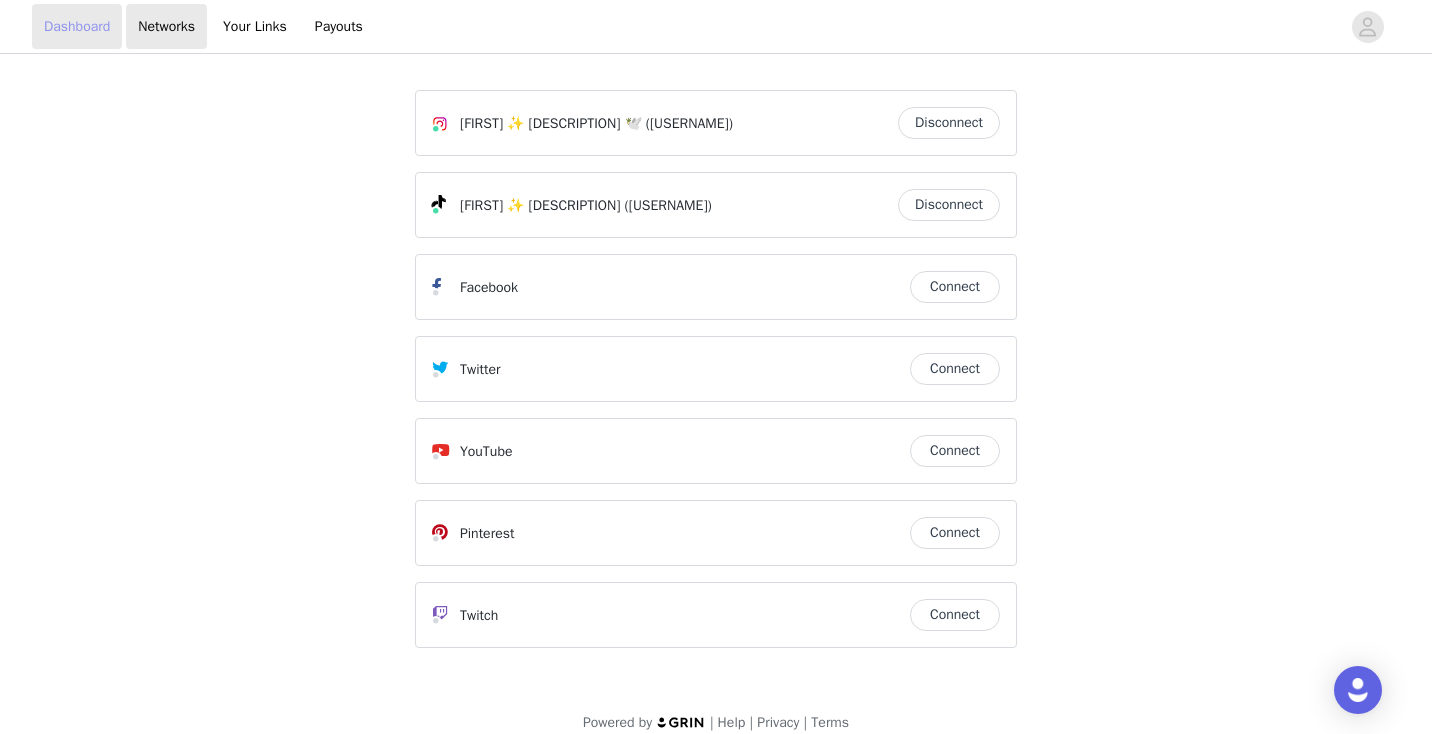 click on "Dashboard" at bounding box center (77, 26) 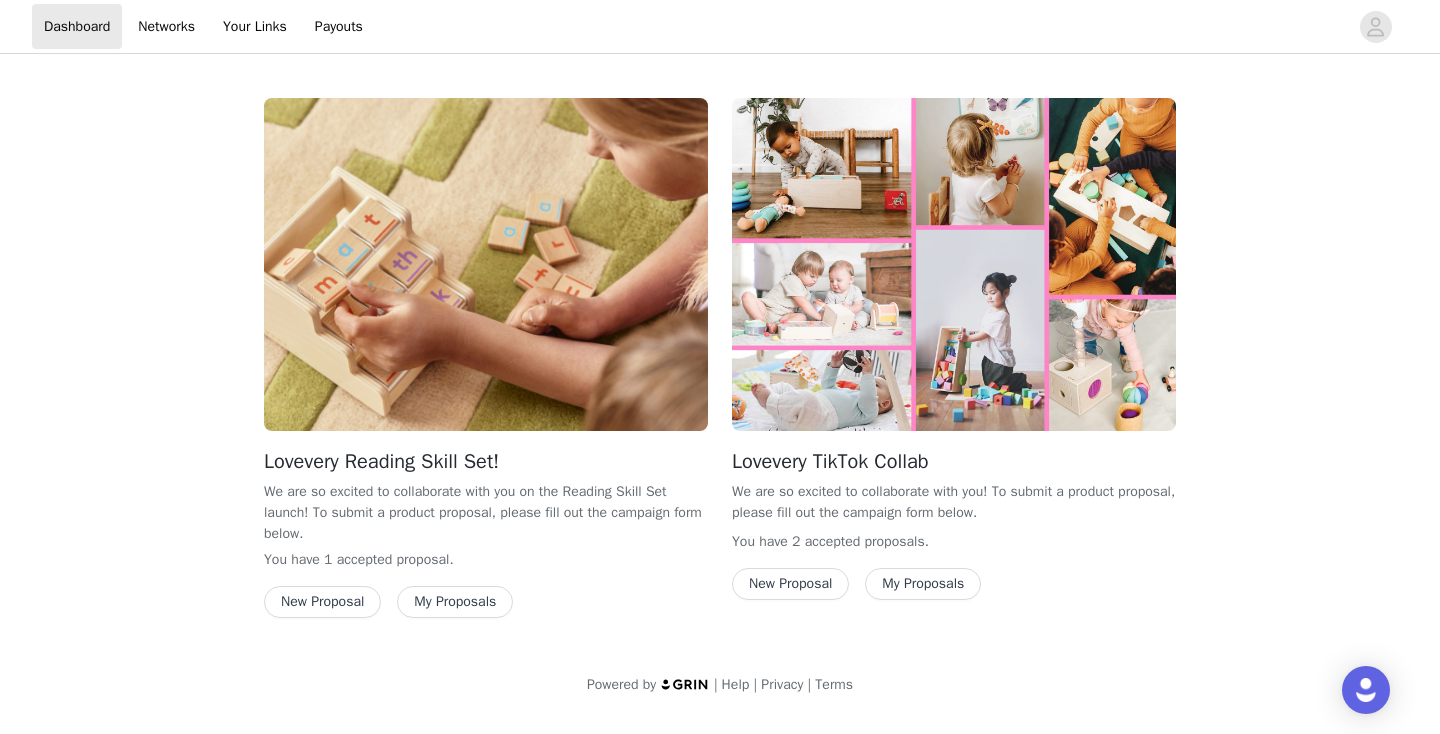 click on "New Proposal" at bounding box center [790, 584] 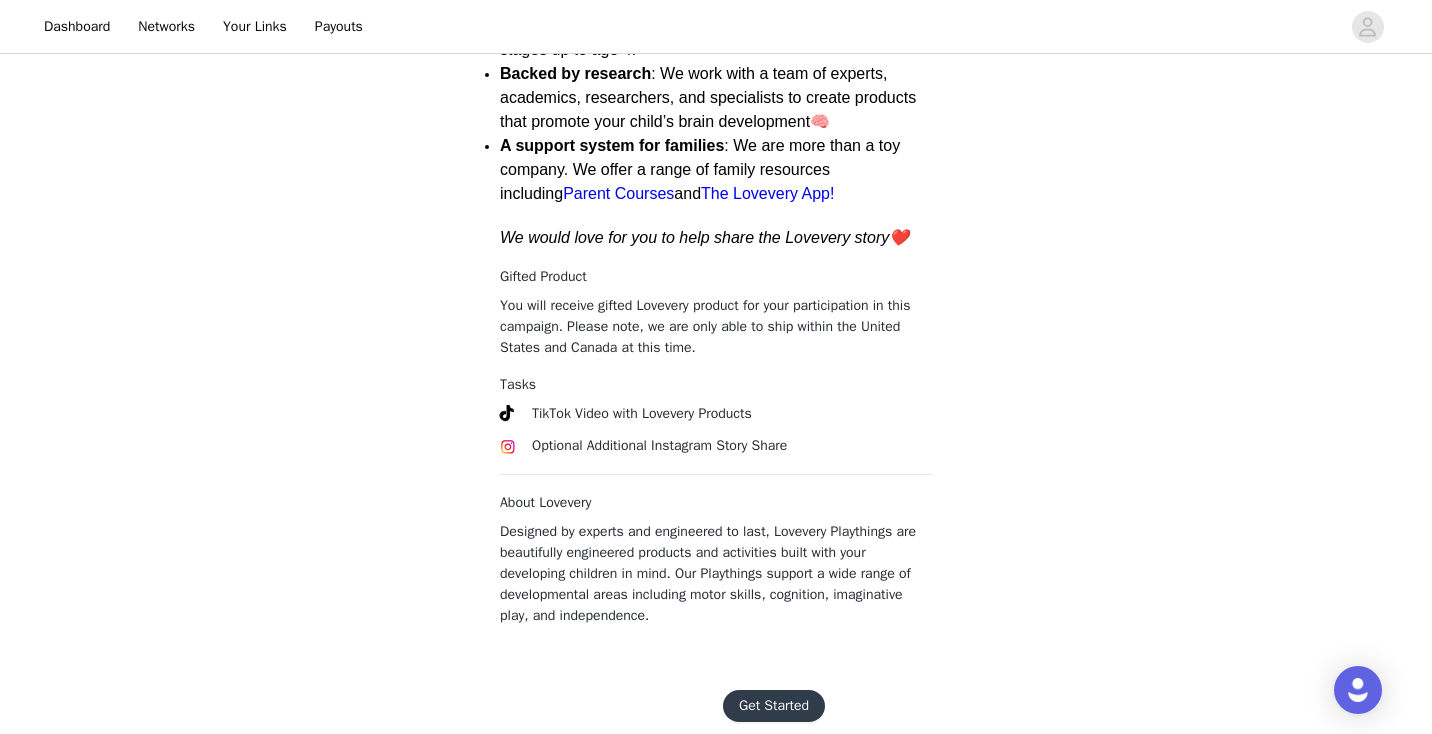 scroll, scrollTop: 673, scrollLeft: 0, axis: vertical 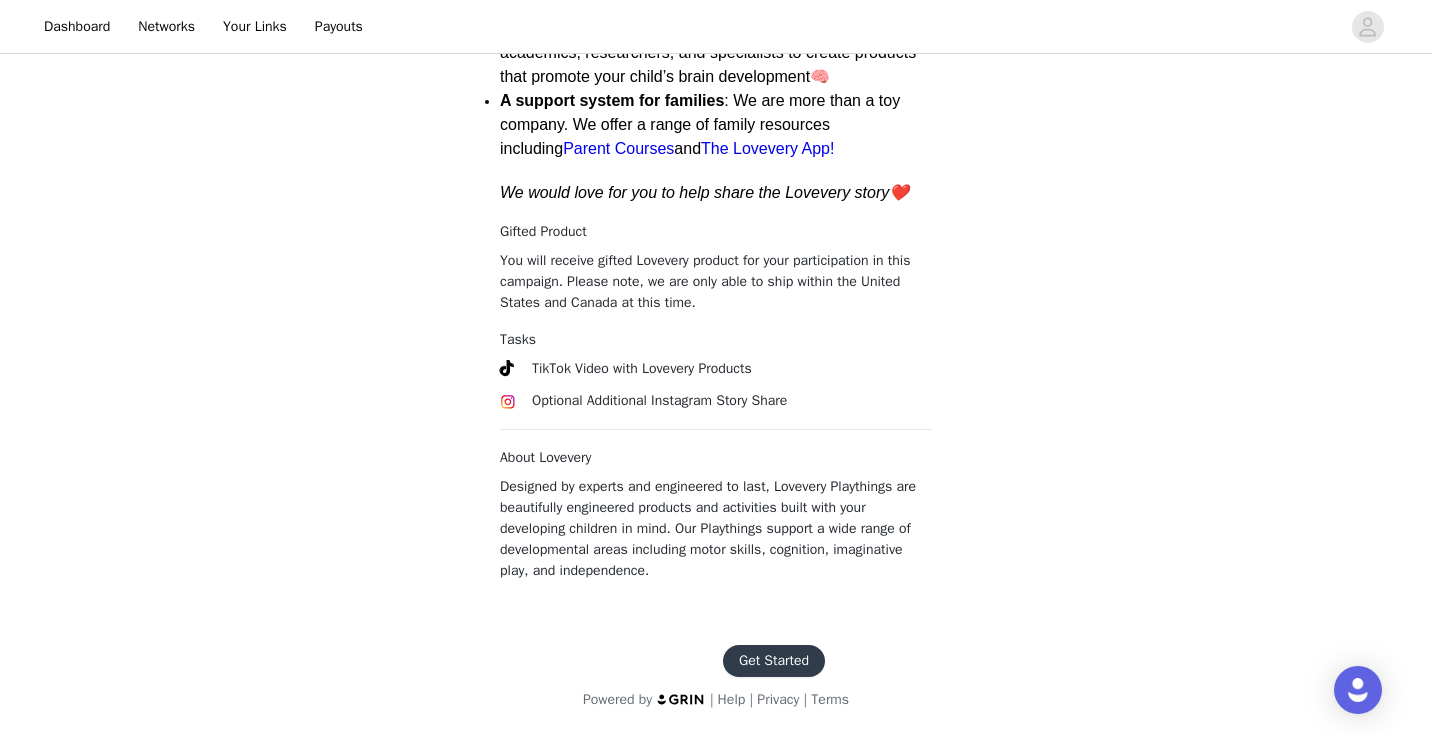 click on "Get Started" at bounding box center (774, 661) 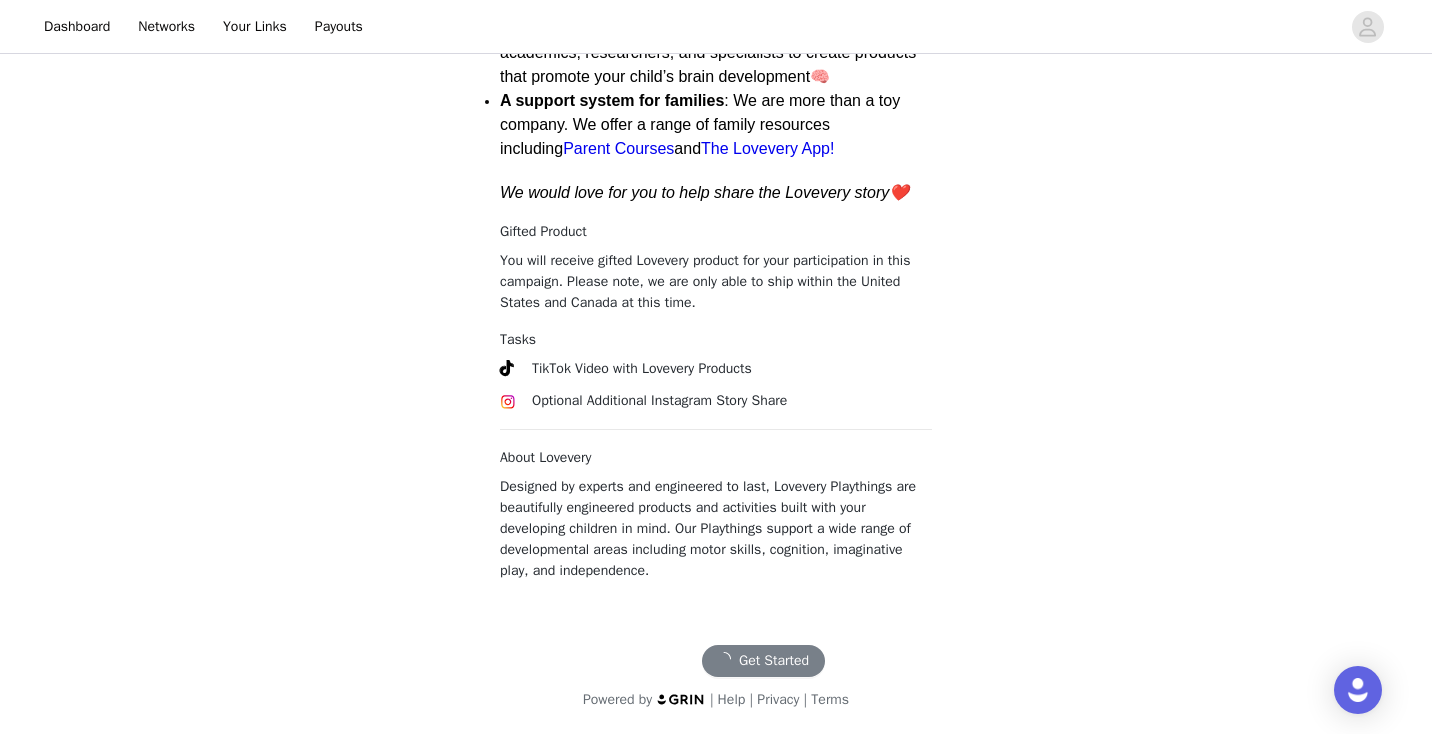 scroll, scrollTop: 0, scrollLeft: 0, axis: both 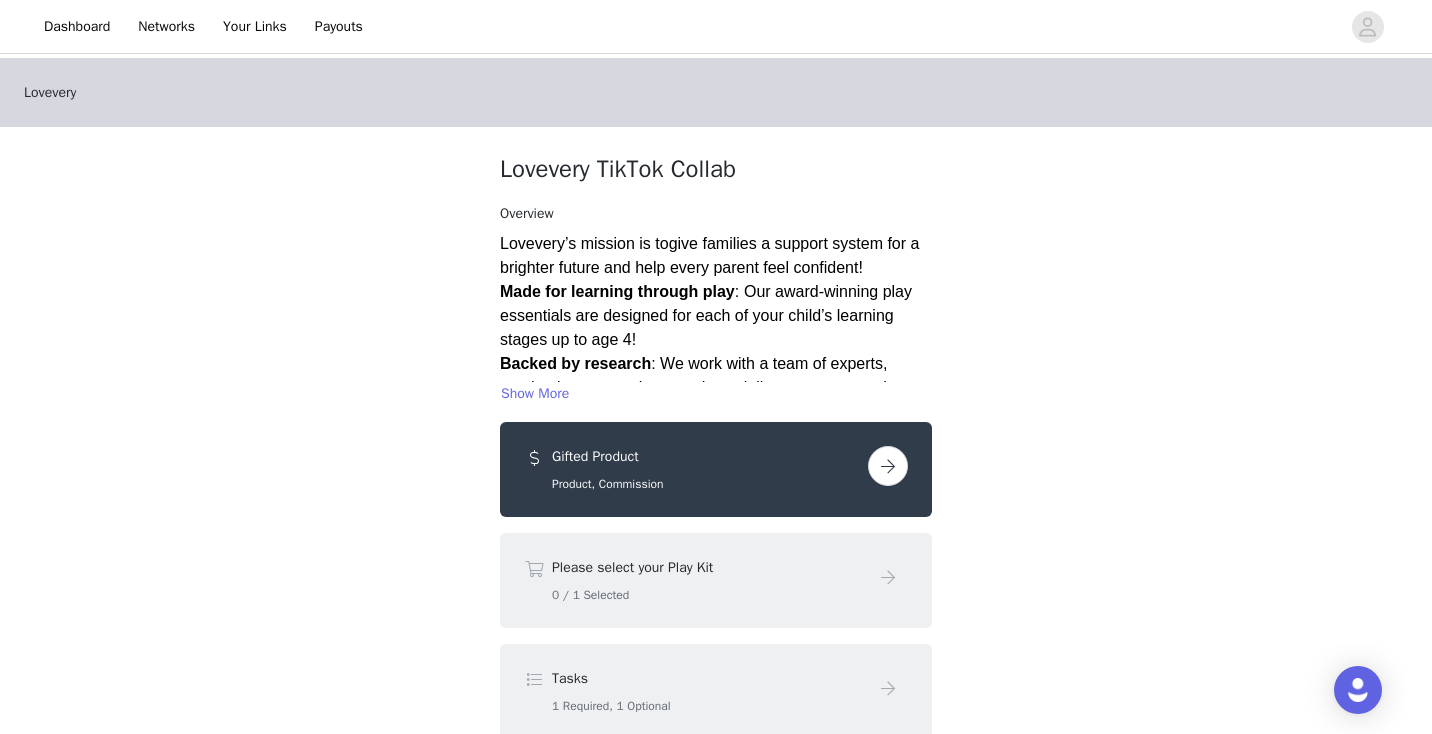 click at bounding box center (888, 466) 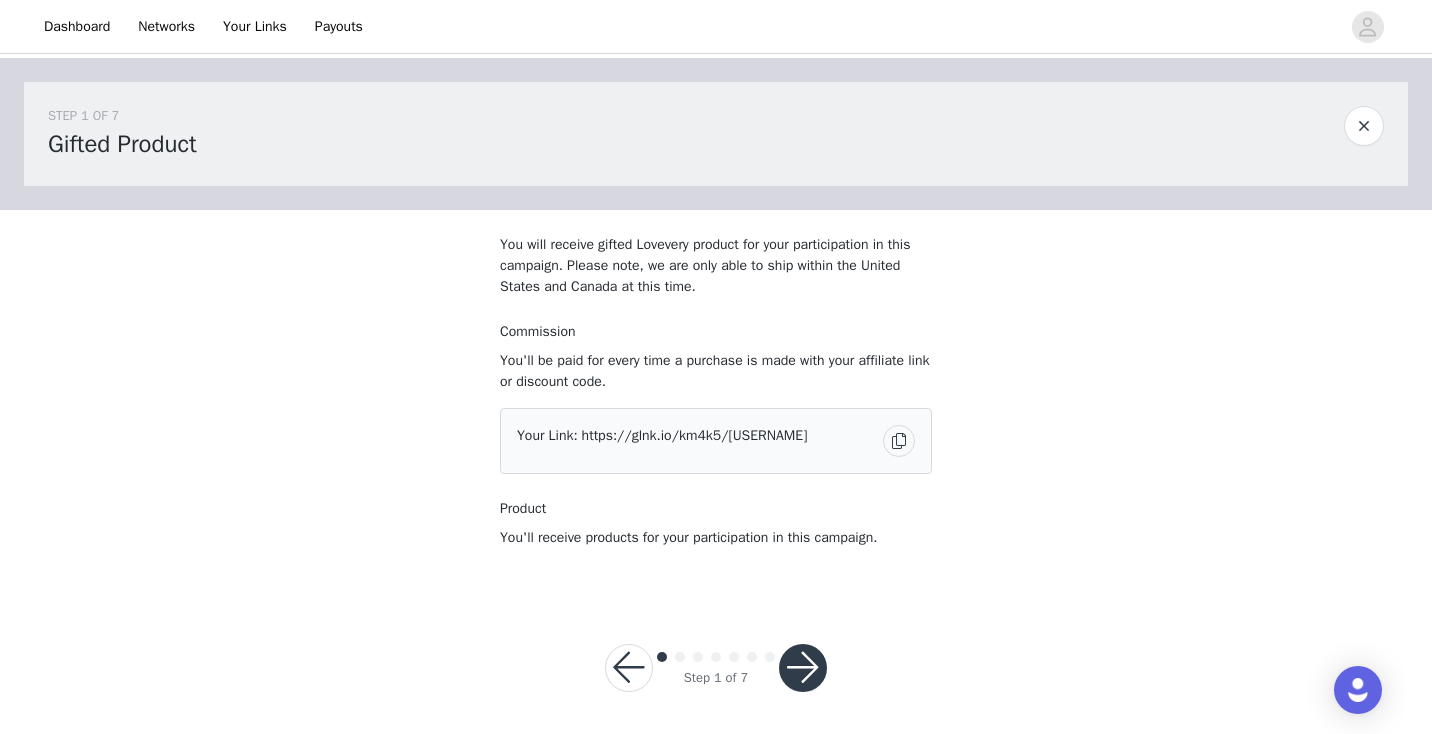 click at bounding box center [803, 668] 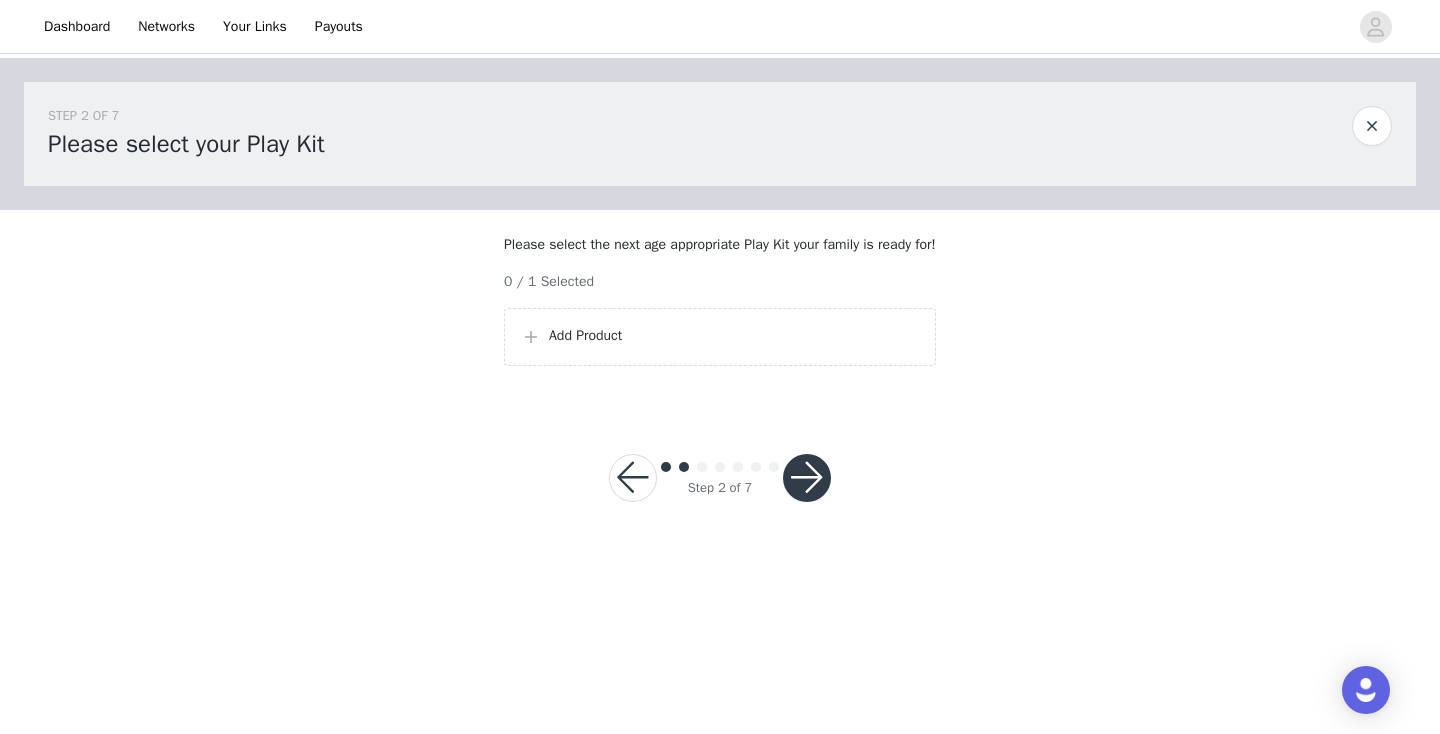 click on "Add Product" at bounding box center (720, 337) 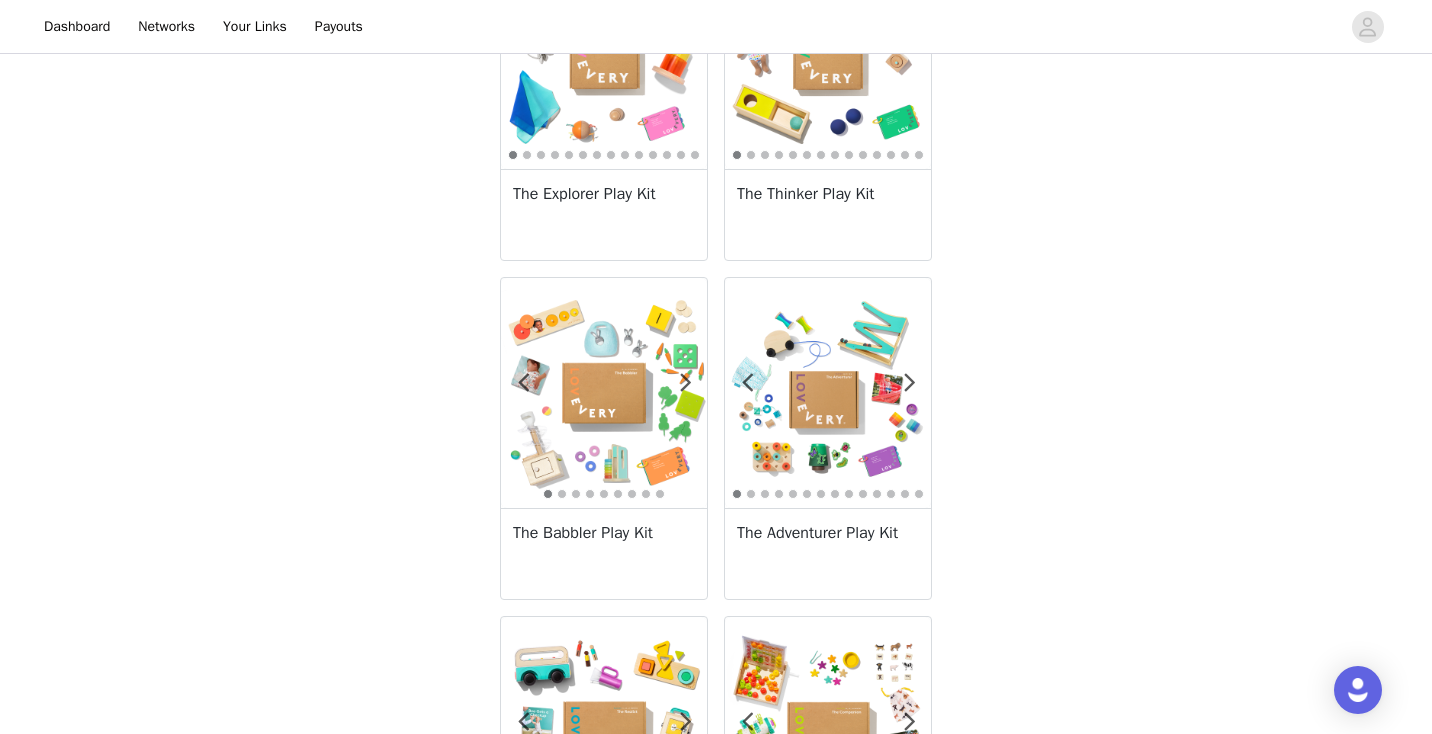 scroll, scrollTop: 872, scrollLeft: 0, axis: vertical 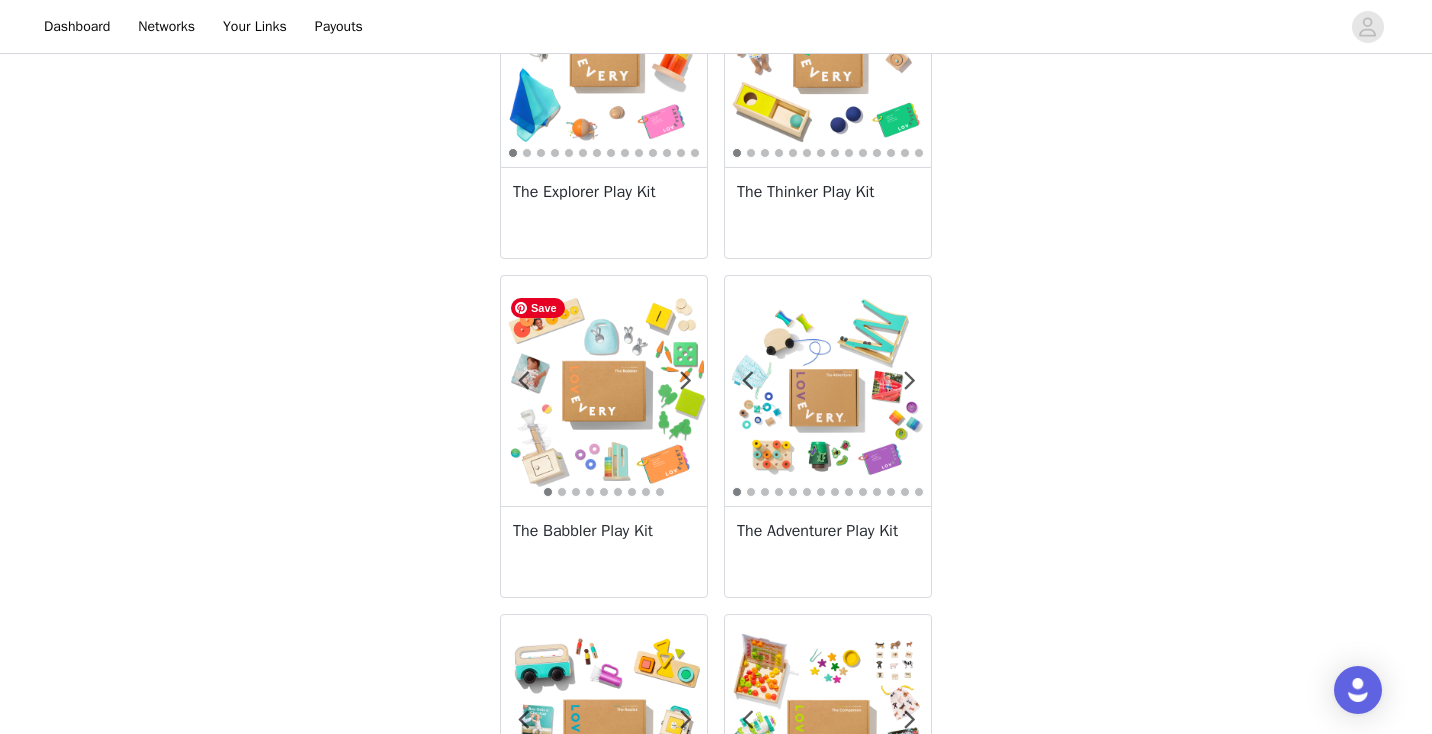 click at bounding box center (604, 391) 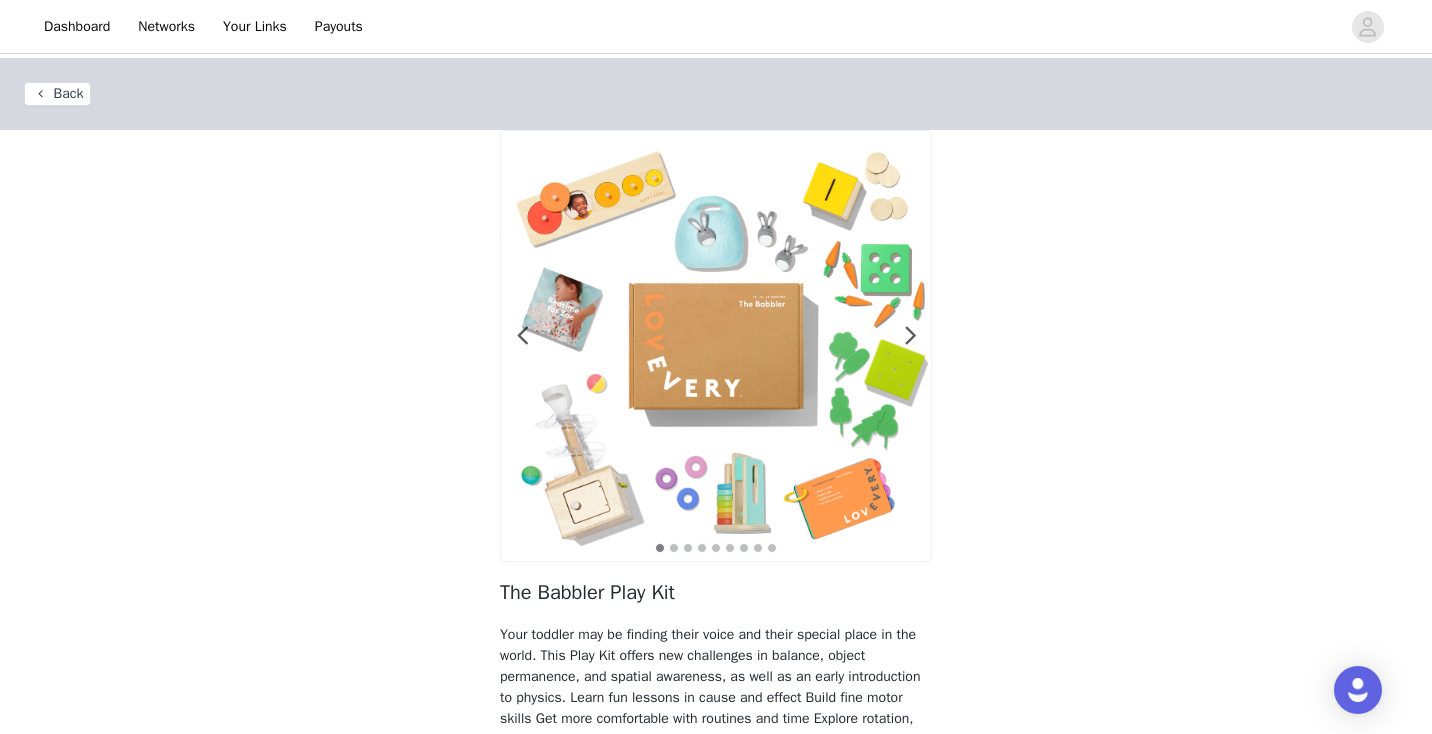 scroll, scrollTop: 136, scrollLeft: 0, axis: vertical 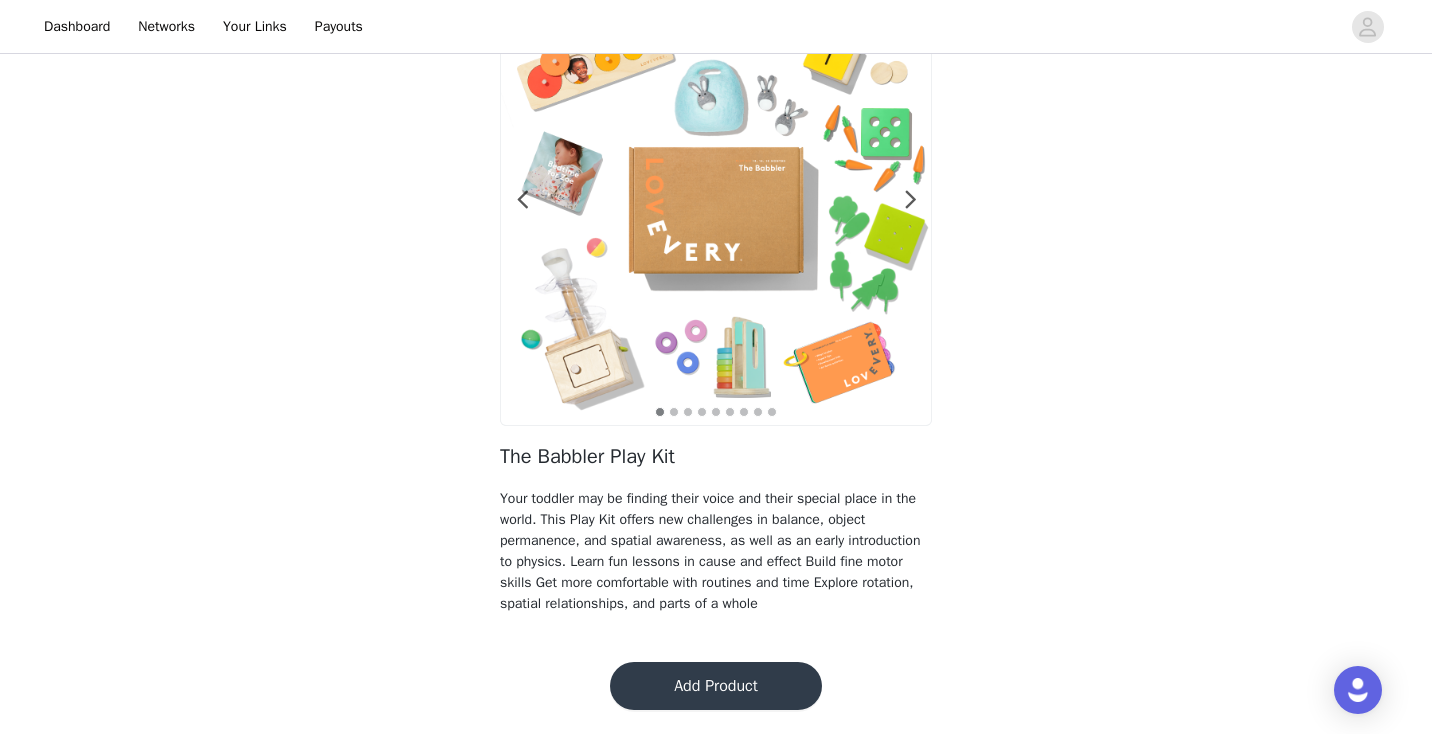 click on "Add Product" at bounding box center [716, 686] 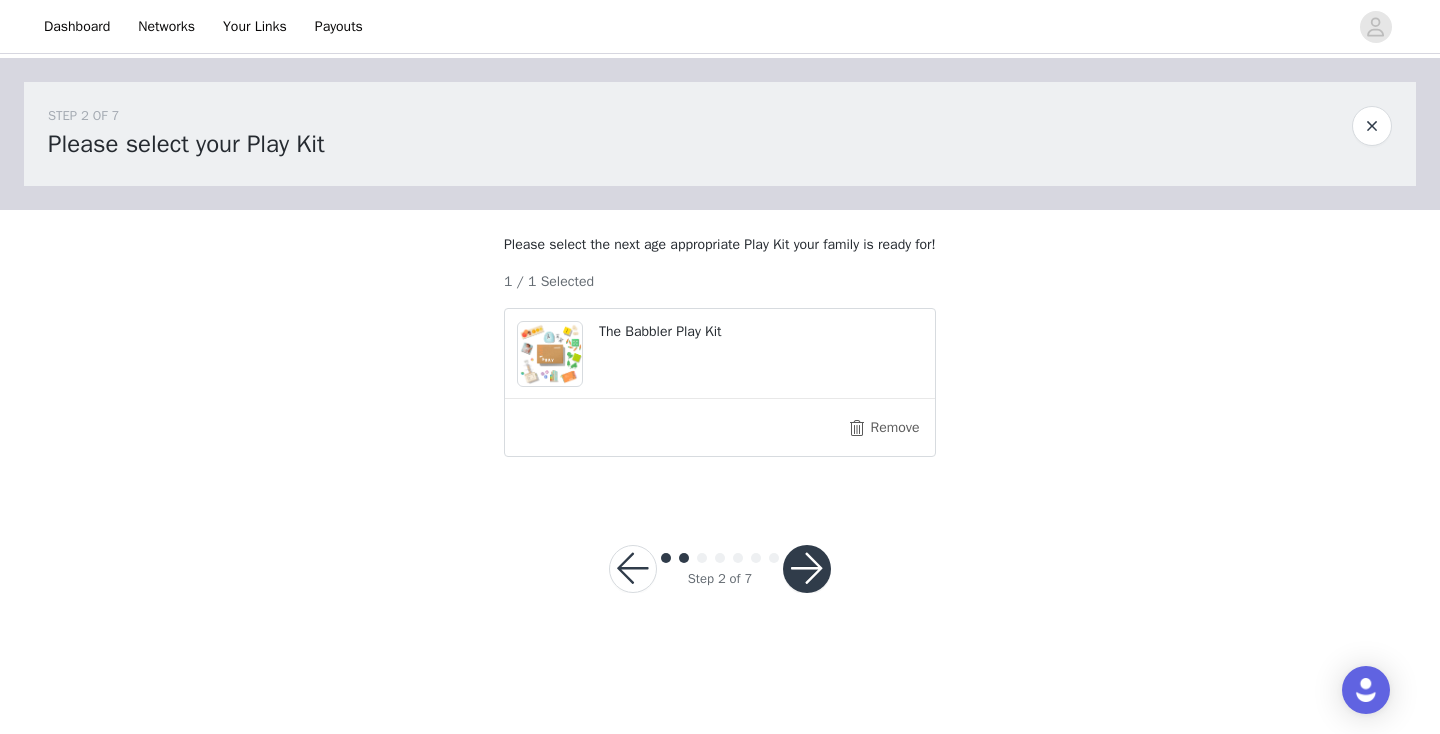 click at bounding box center [807, 569] 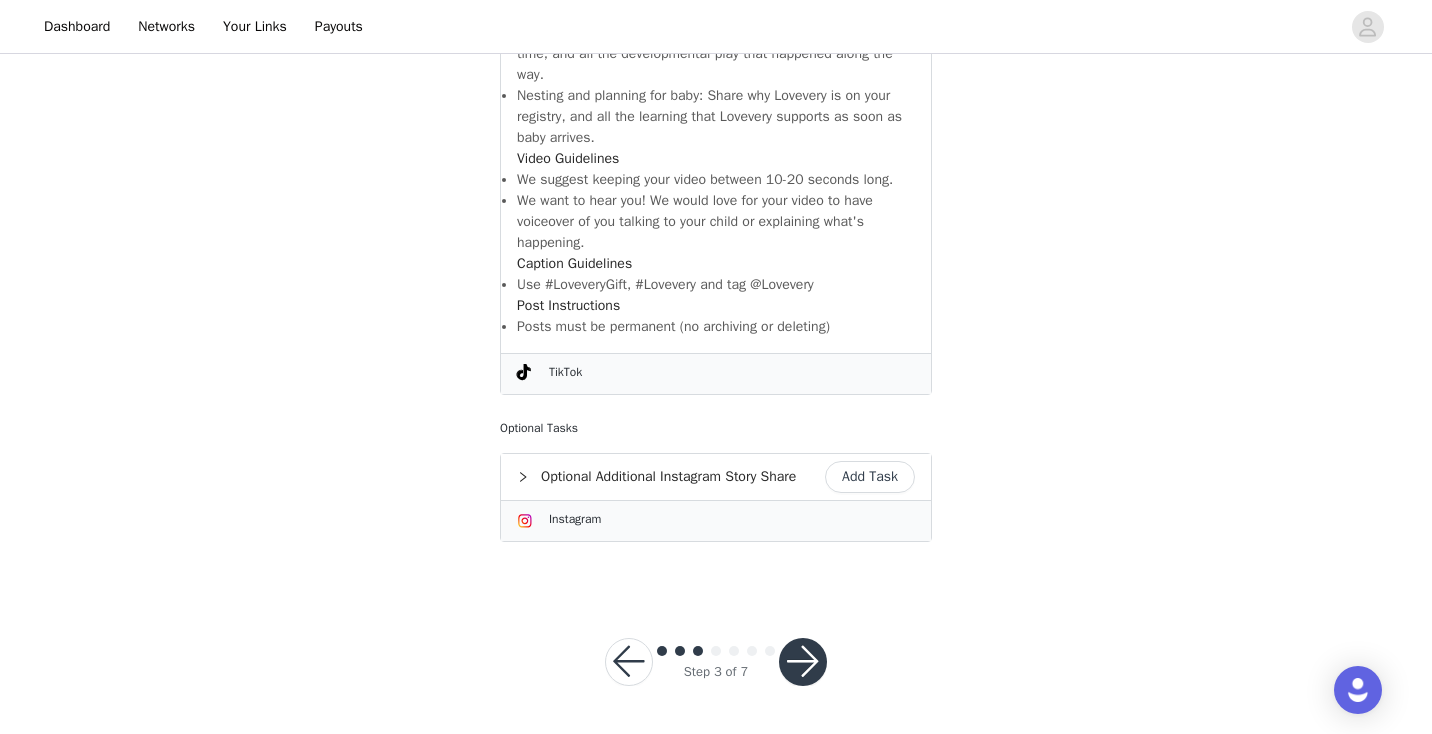 scroll, scrollTop: 1460, scrollLeft: 0, axis: vertical 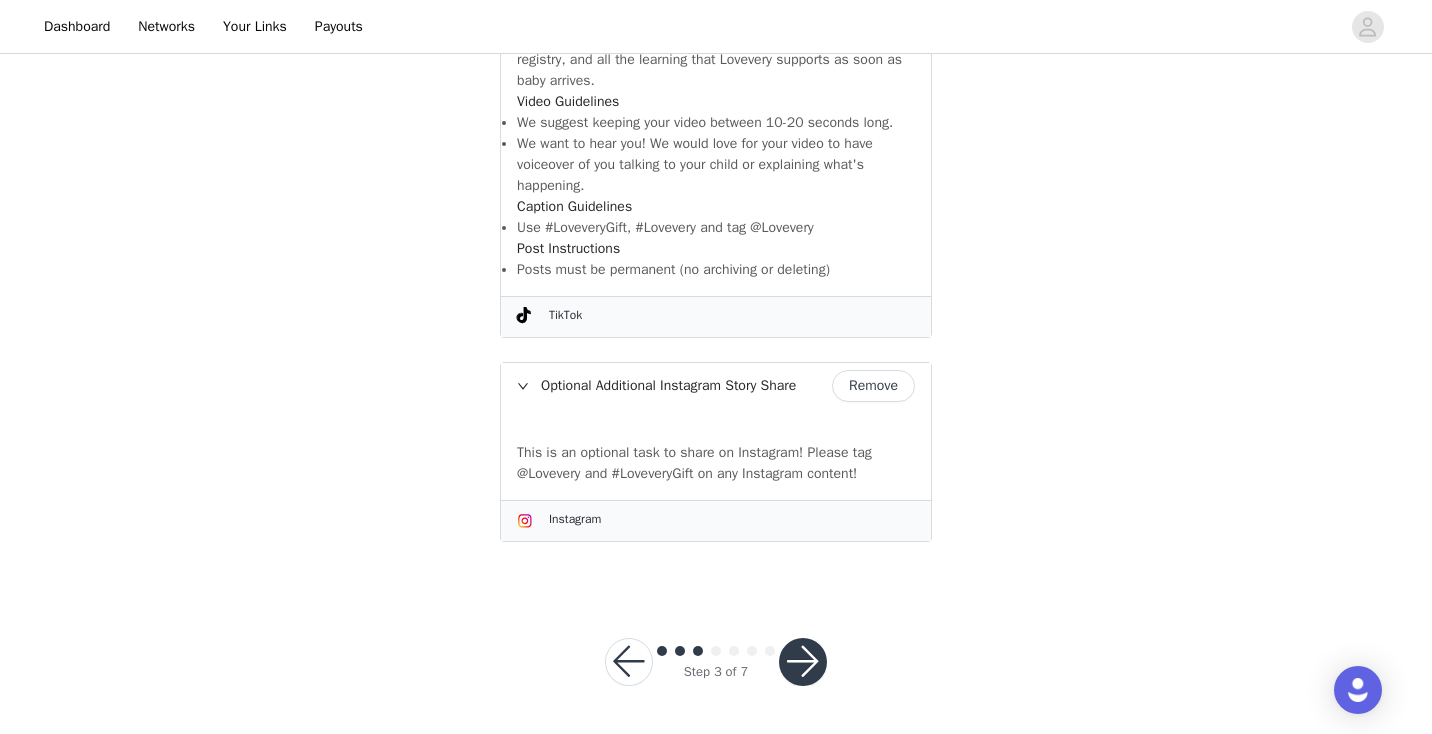 click at bounding box center [803, 662] 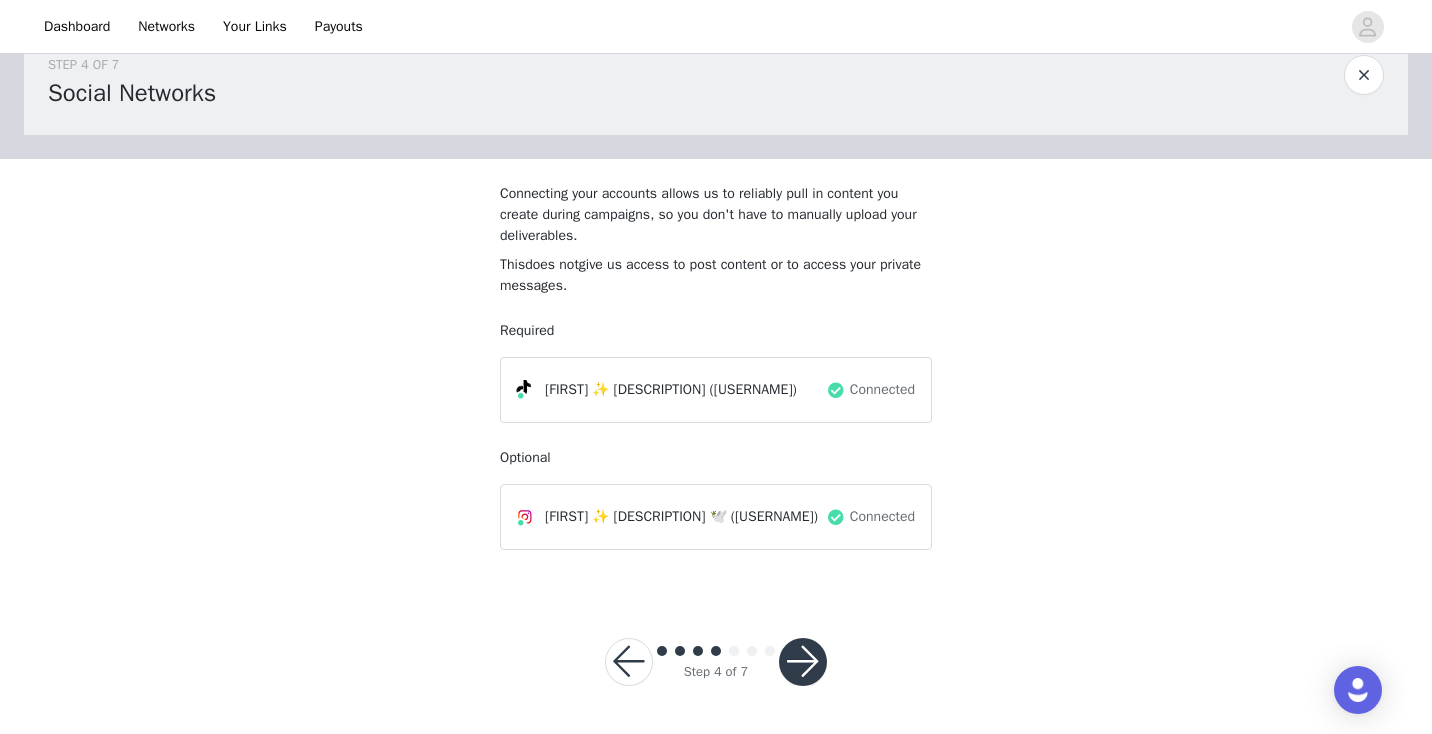 scroll, scrollTop: 133, scrollLeft: 0, axis: vertical 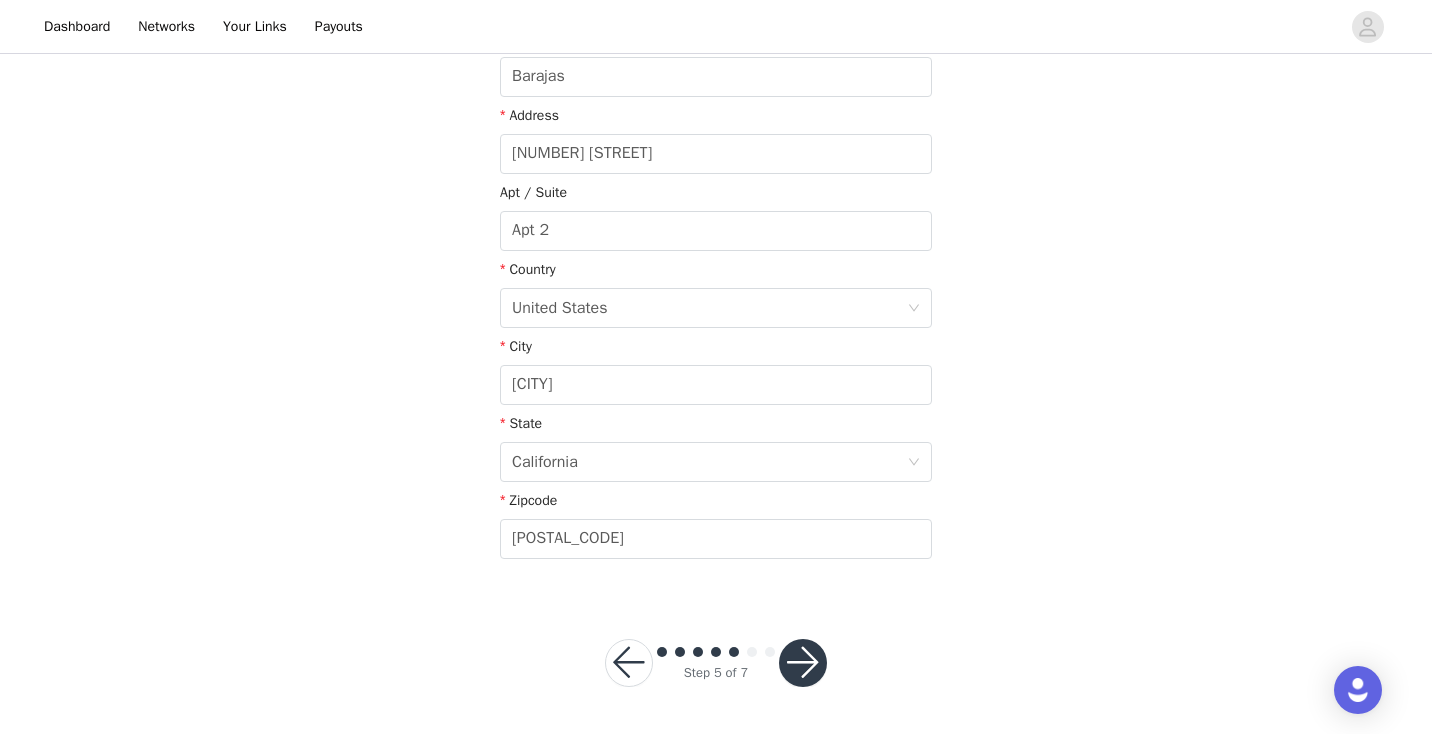 click at bounding box center [803, 663] 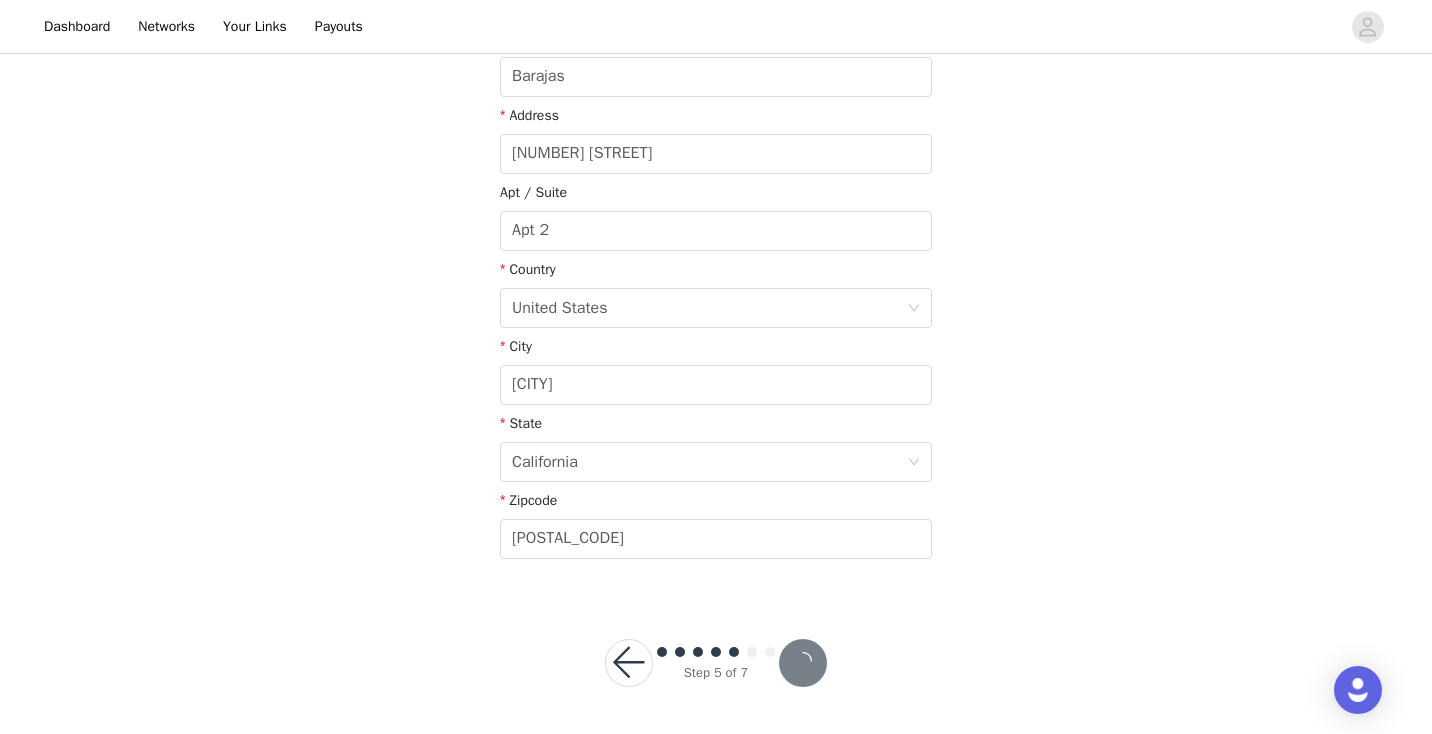 scroll, scrollTop: 426, scrollLeft: 0, axis: vertical 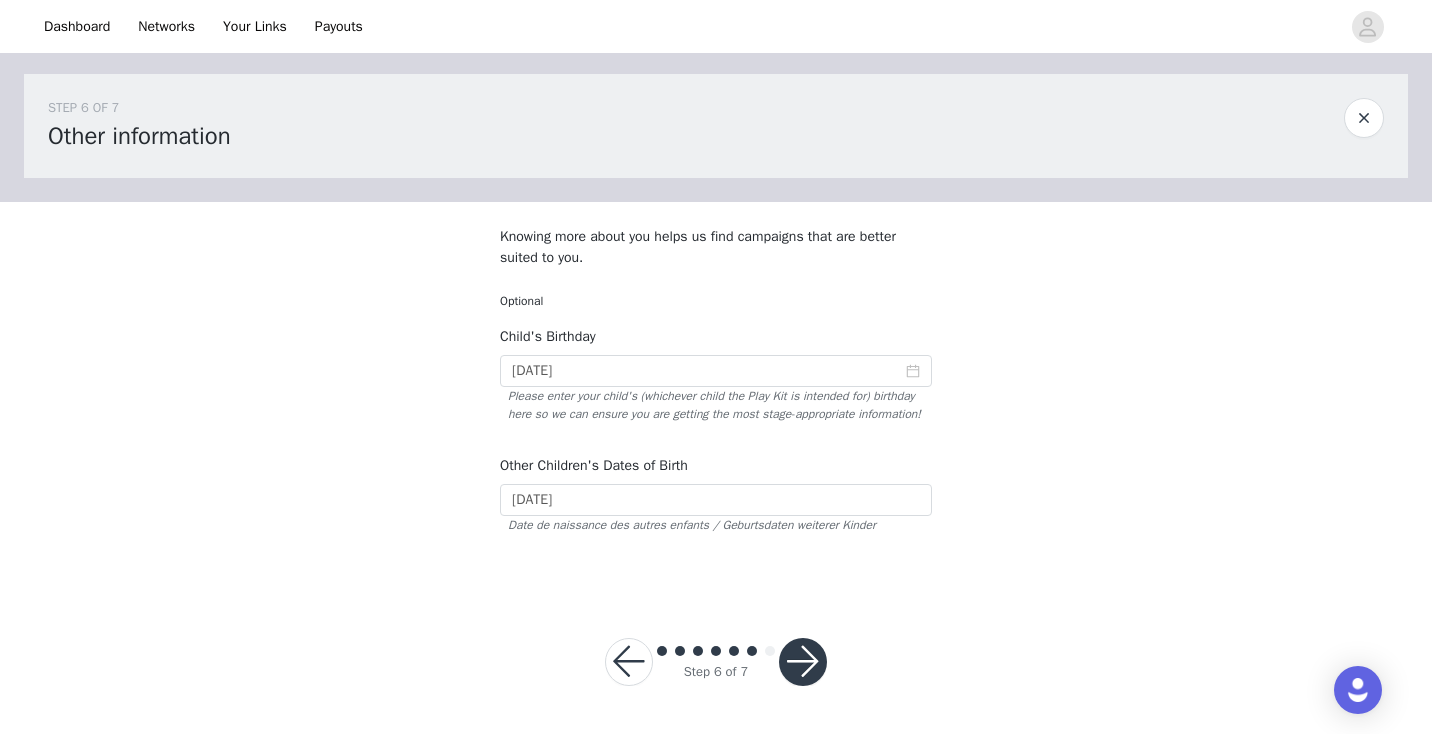 click at bounding box center (803, 662) 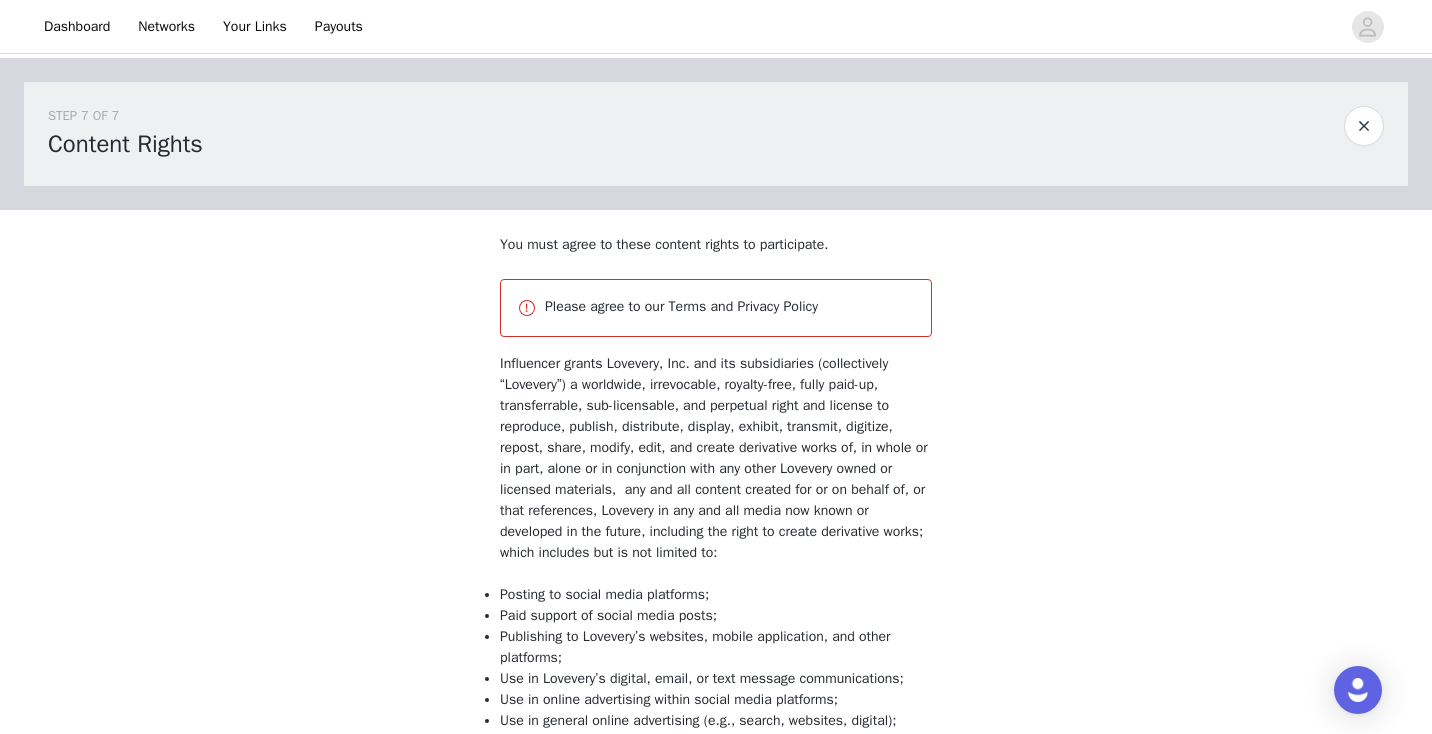 scroll, scrollTop: 304, scrollLeft: 0, axis: vertical 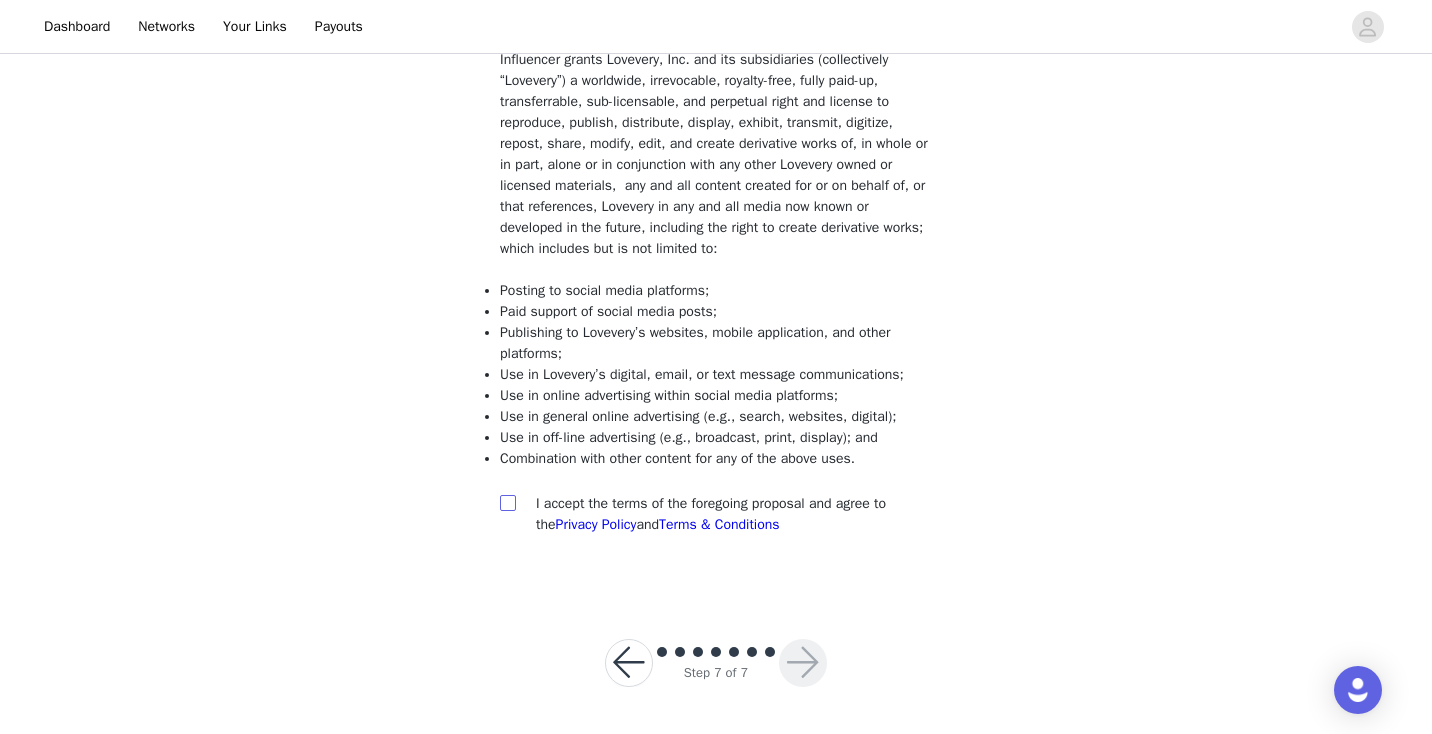 click at bounding box center (507, 502) 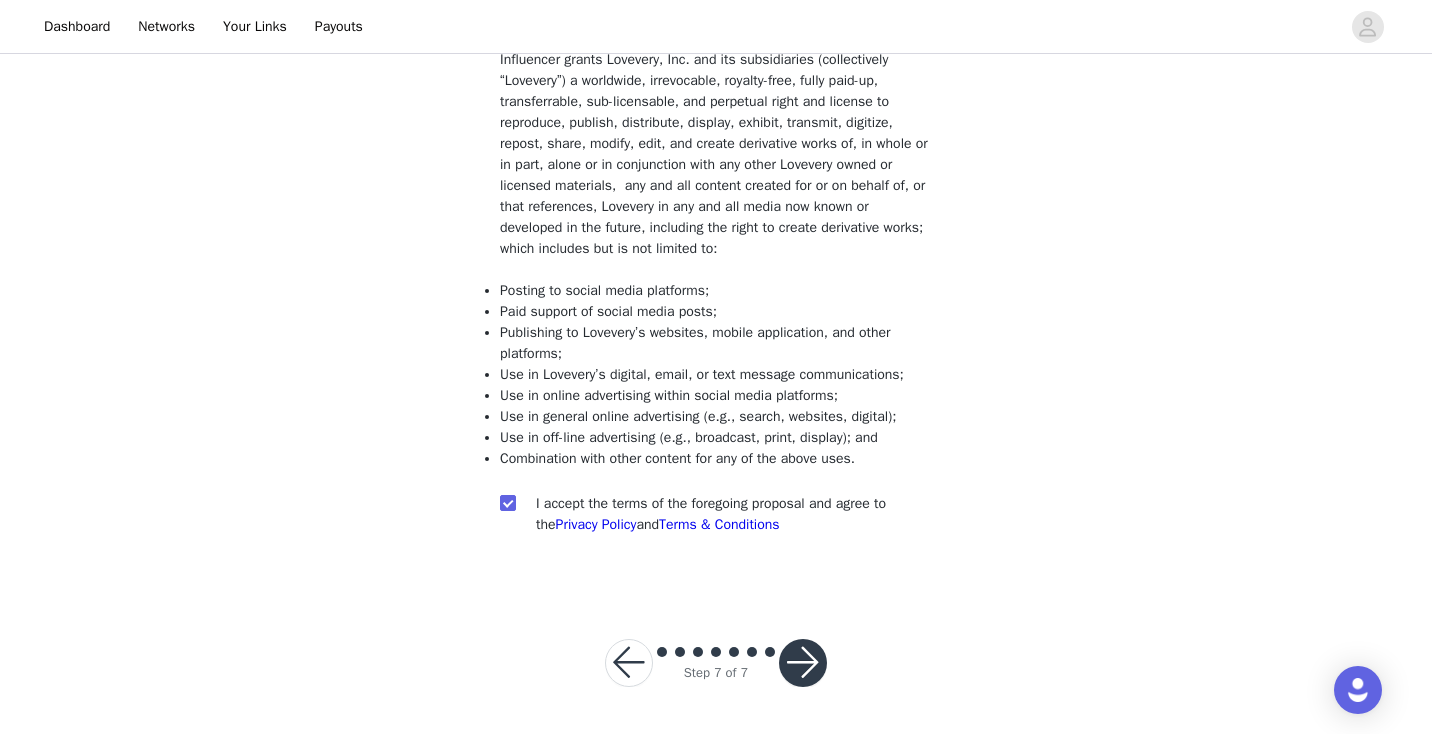 click at bounding box center (803, 663) 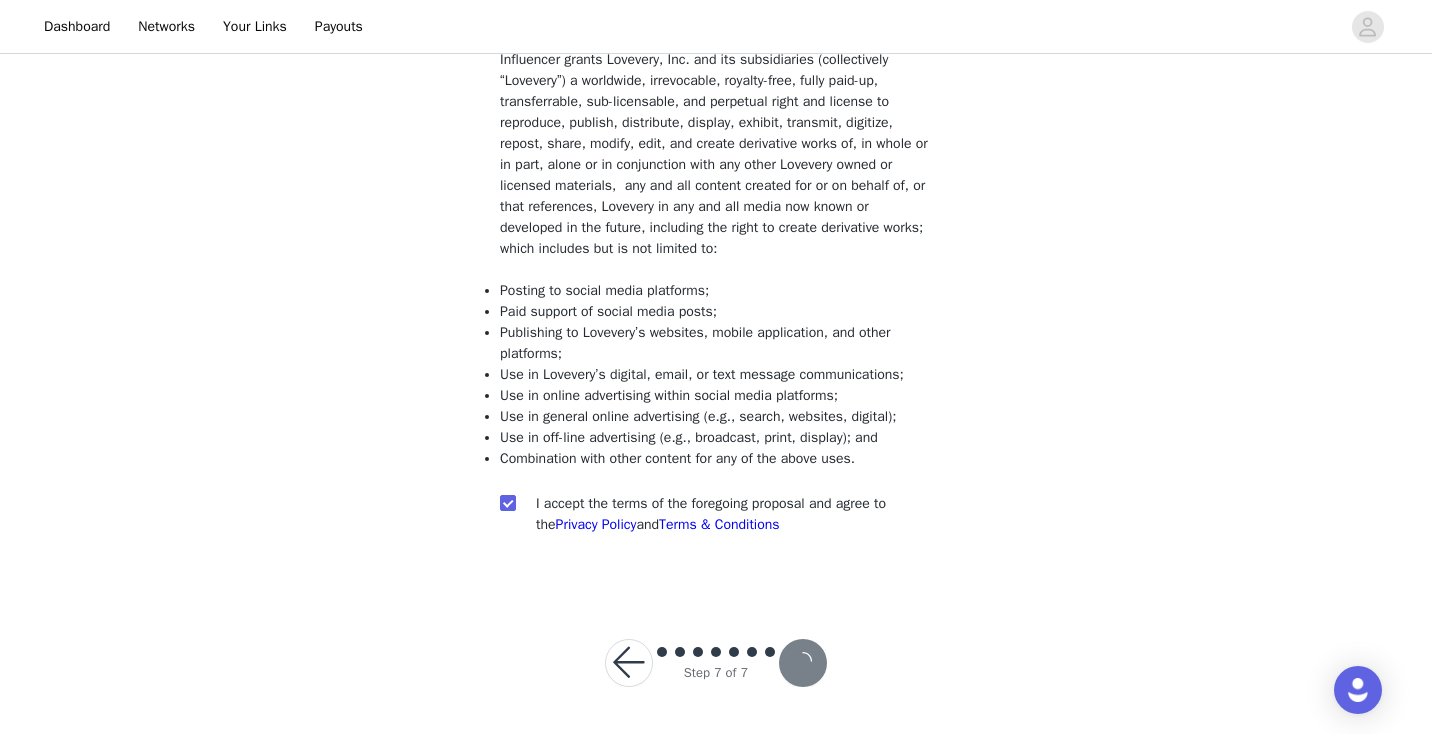 scroll, scrollTop: 230, scrollLeft: 0, axis: vertical 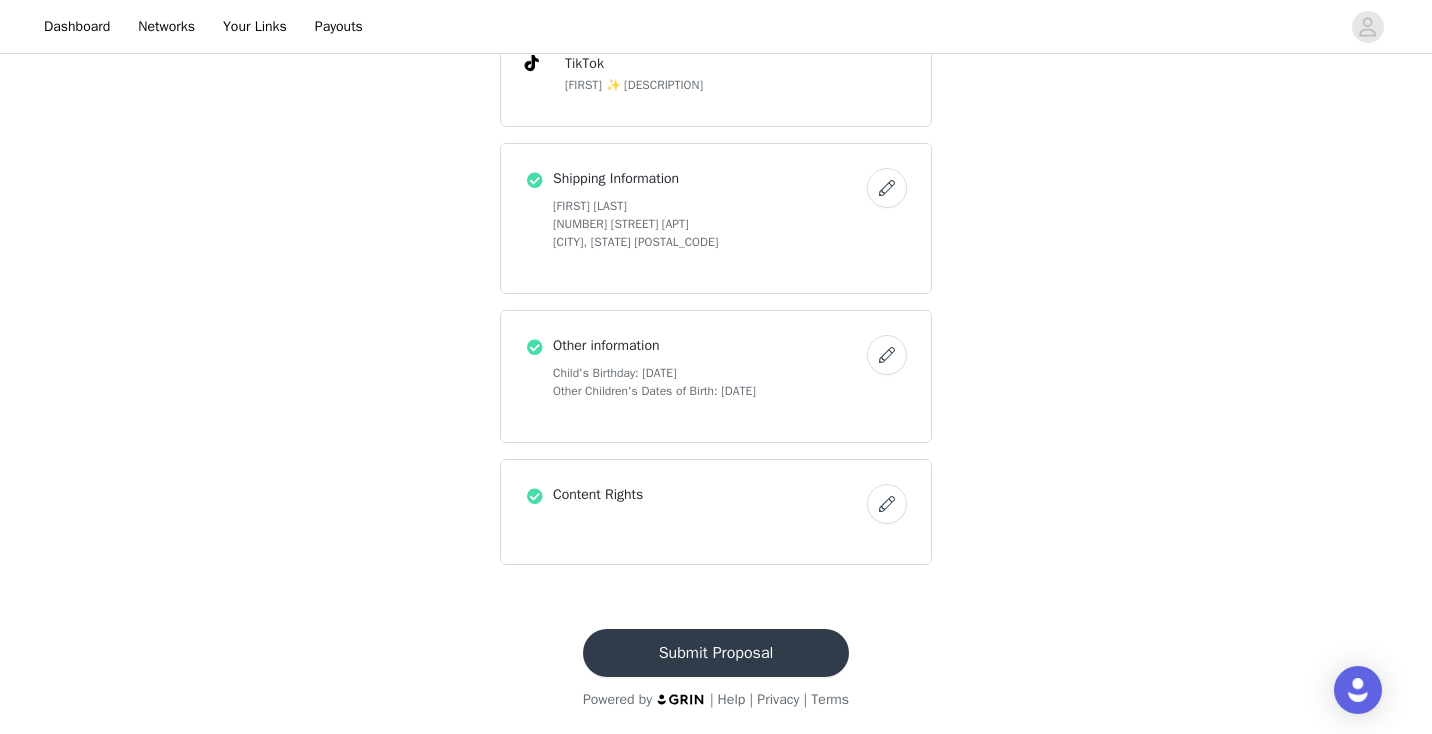 click on "Submit Proposal" at bounding box center [716, 653] 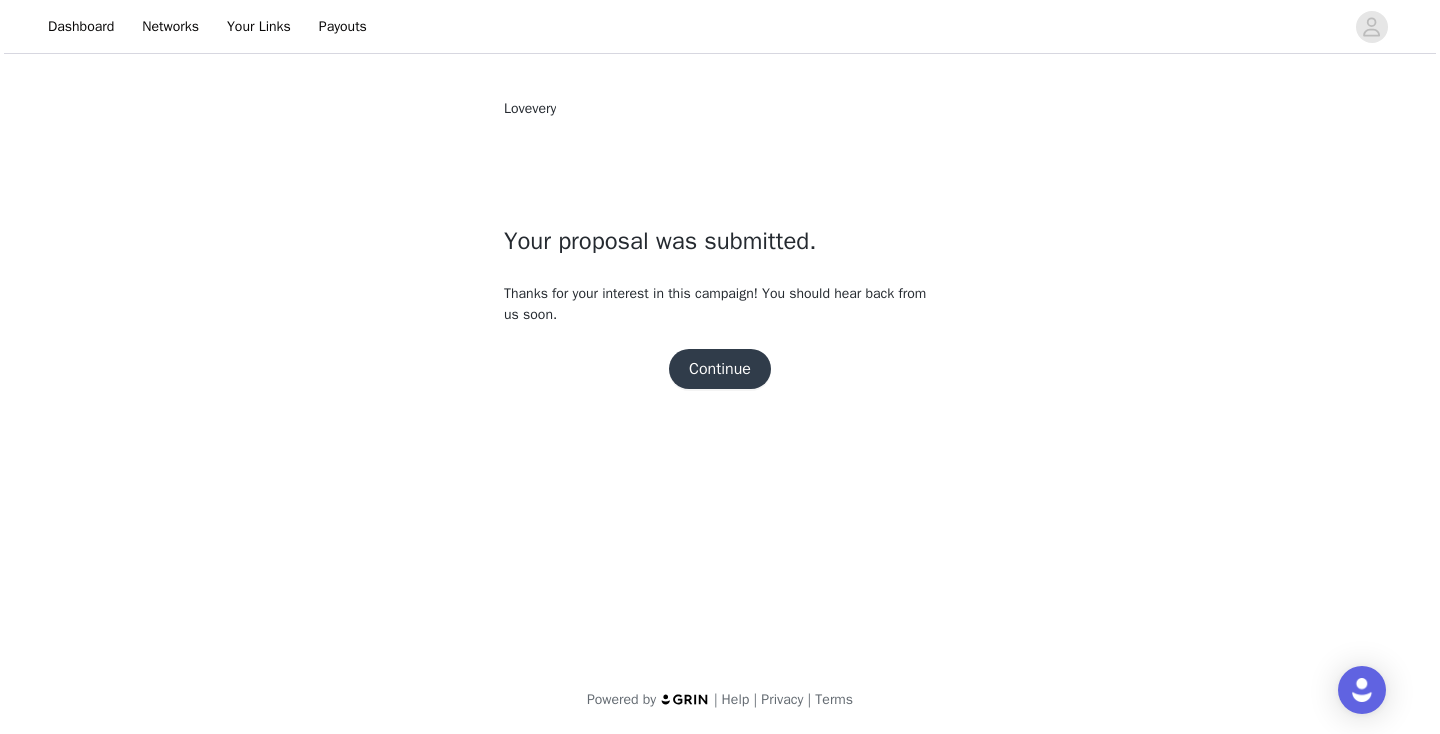 scroll, scrollTop: 0, scrollLeft: 0, axis: both 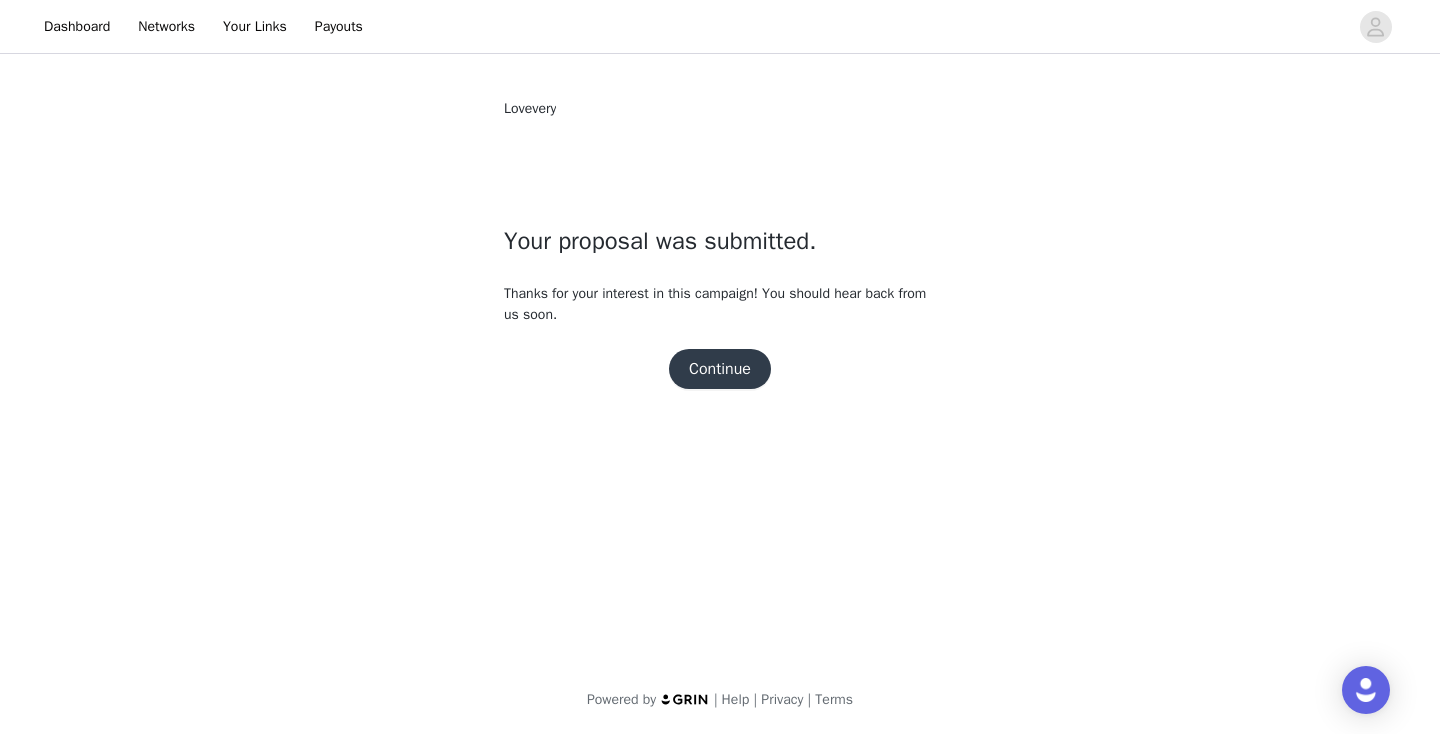 click on "Continue" at bounding box center (720, 369) 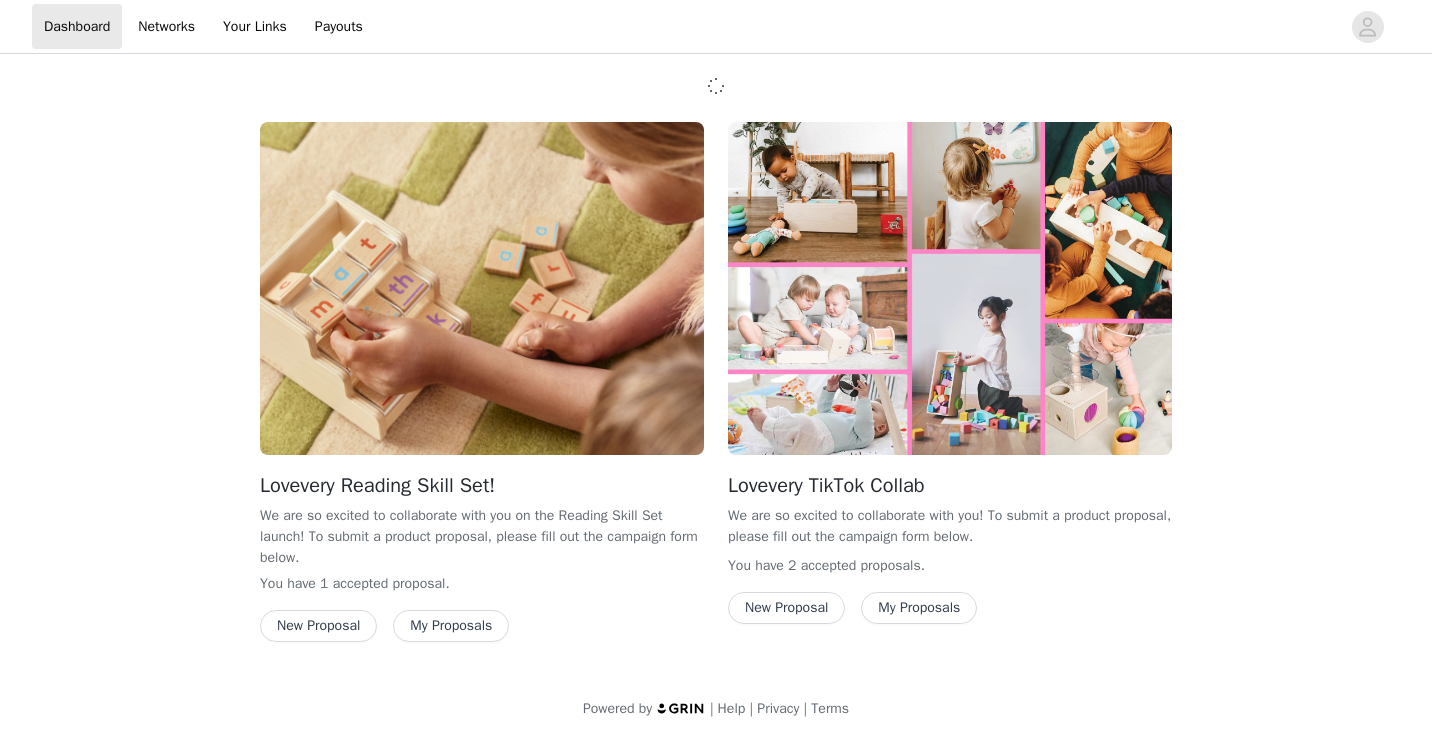 scroll, scrollTop: 0, scrollLeft: 0, axis: both 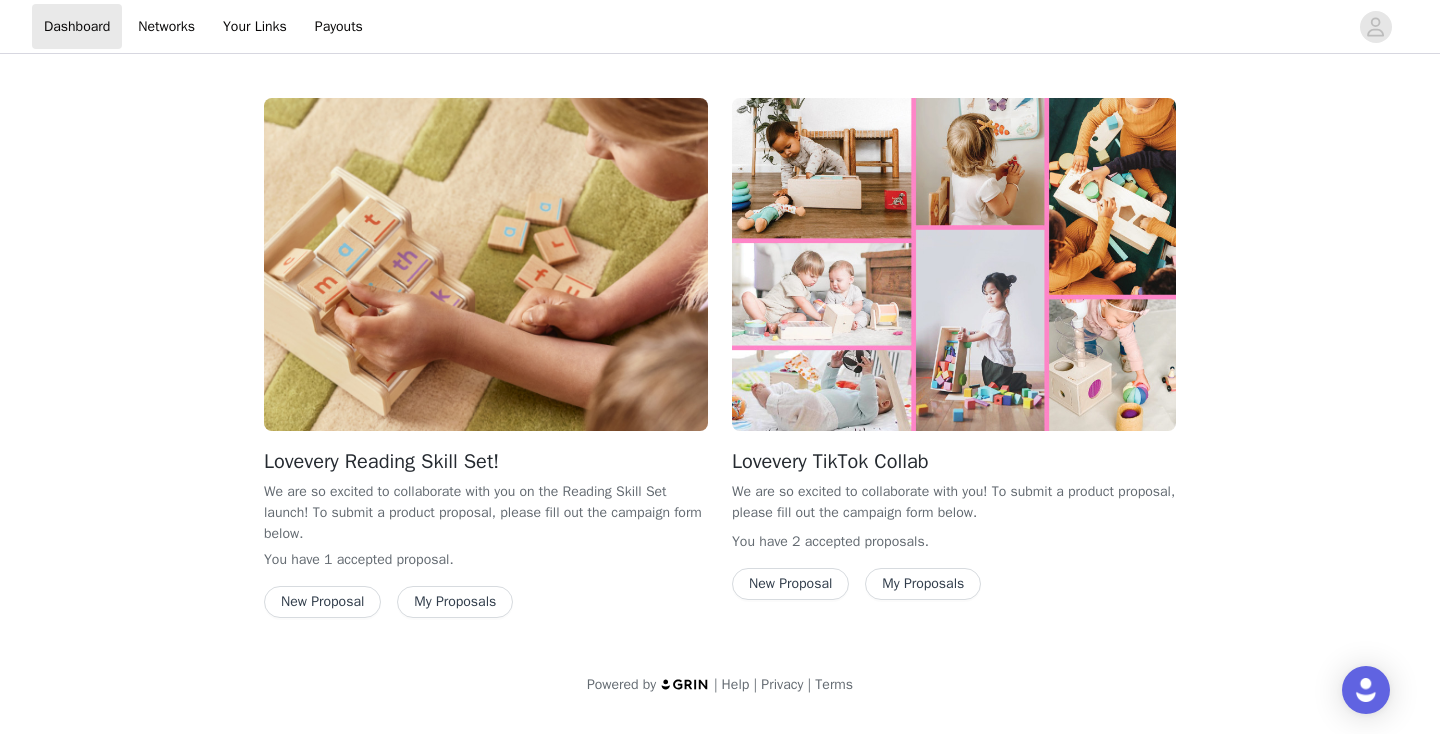 click on "Lovevery Reading Skill Set!   We are so excited to collaborate with you on the Reading Skill Set launch! To submit a product proposal, please fill out the campaign form below.
You have 1 accepted proposal .
New Proposal   My Proposals" at bounding box center (486, 358) 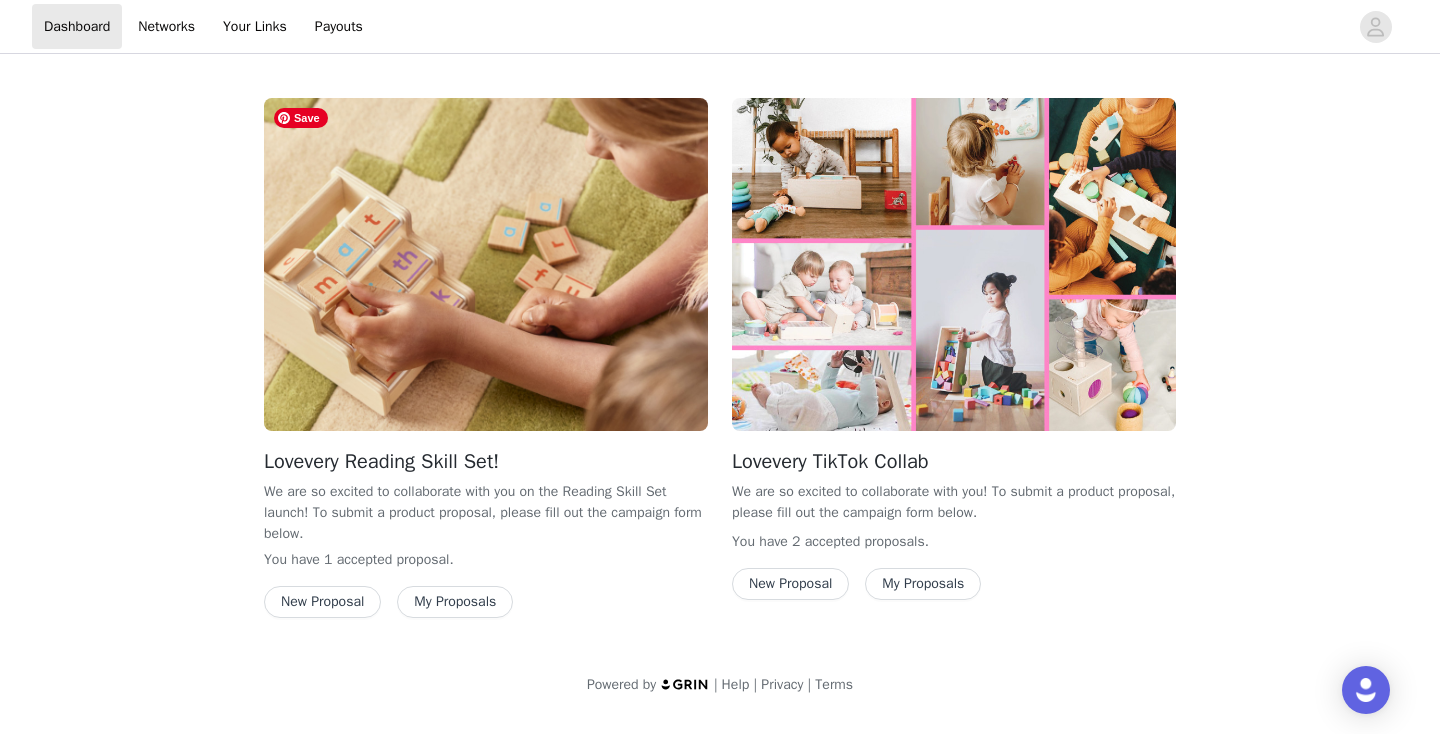 click at bounding box center (486, 264) 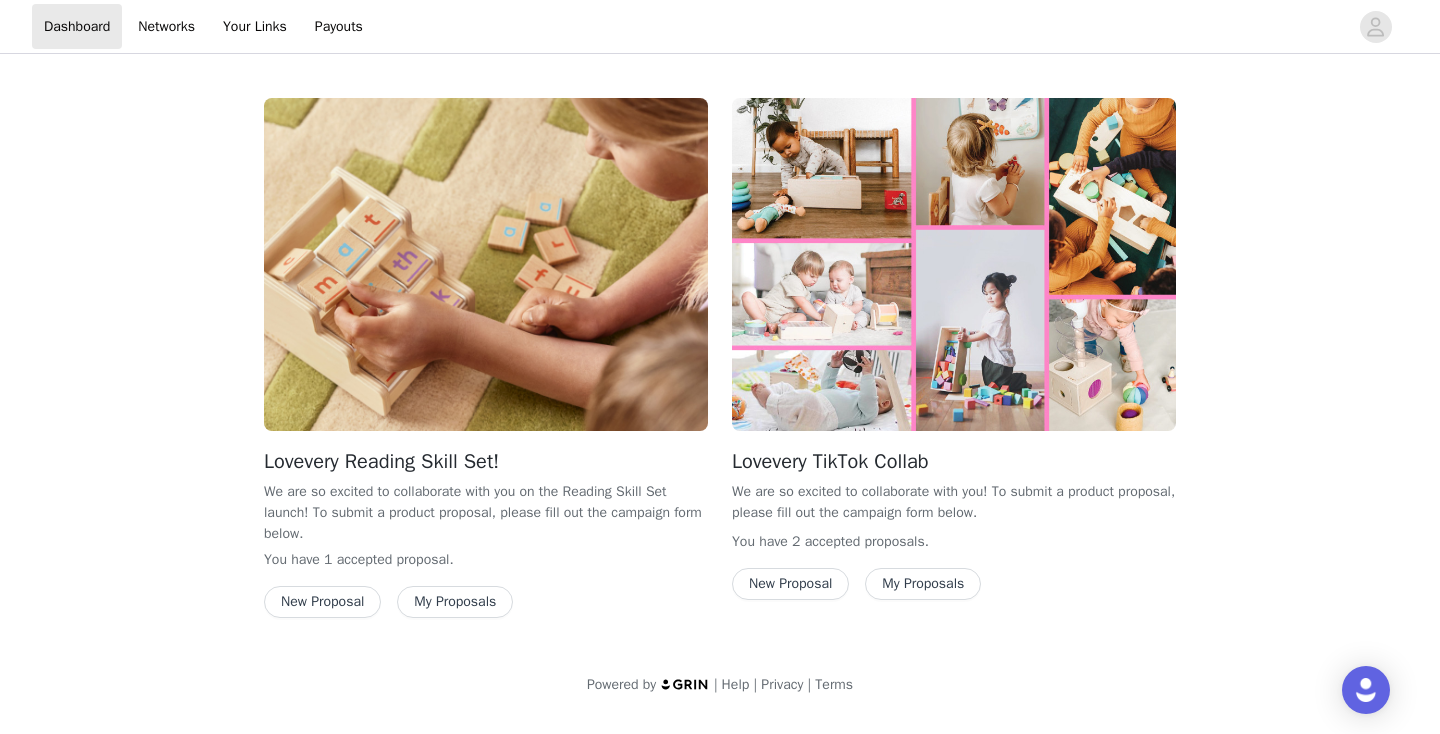 click on "New Proposal" at bounding box center (322, 602) 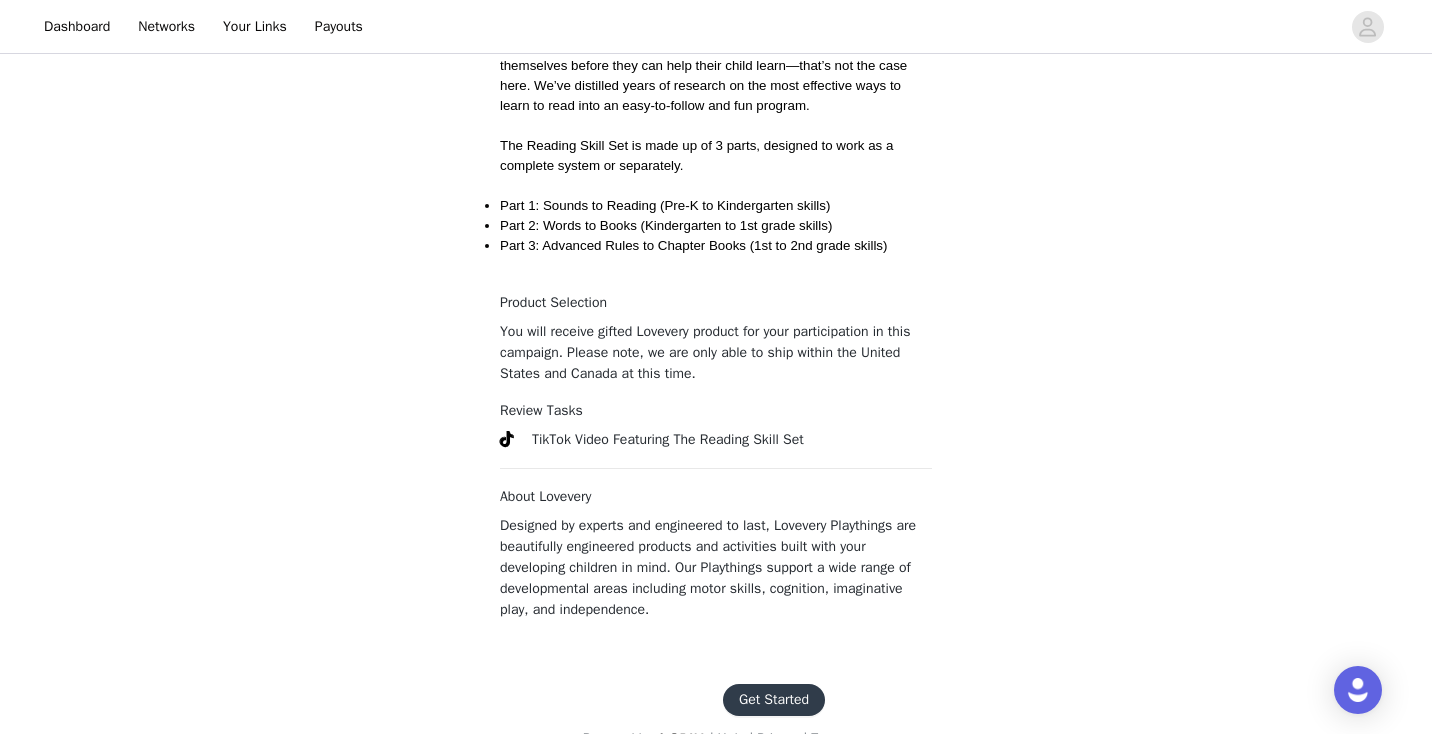 scroll, scrollTop: 951, scrollLeft: 0, axis: vertical 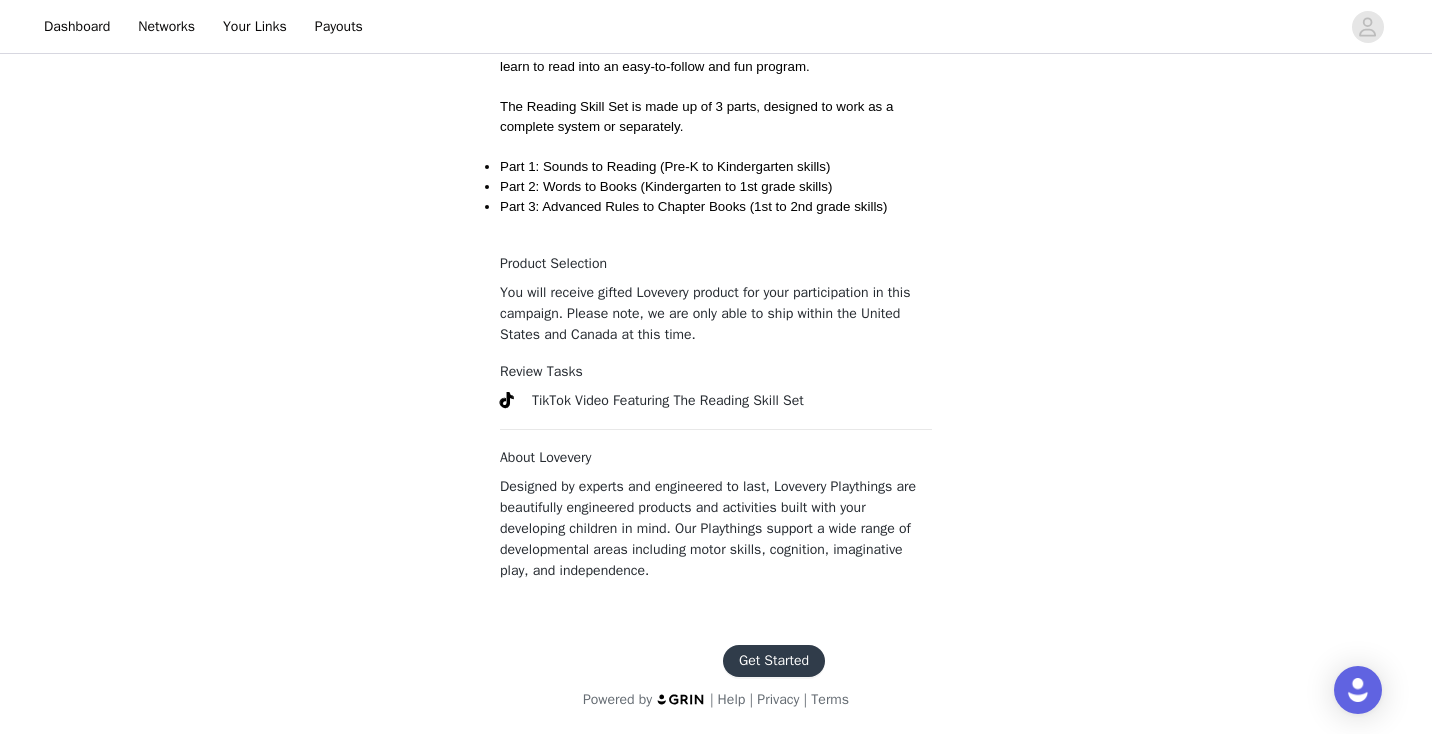 click on "Get Started" at bounding box center (774, 661) 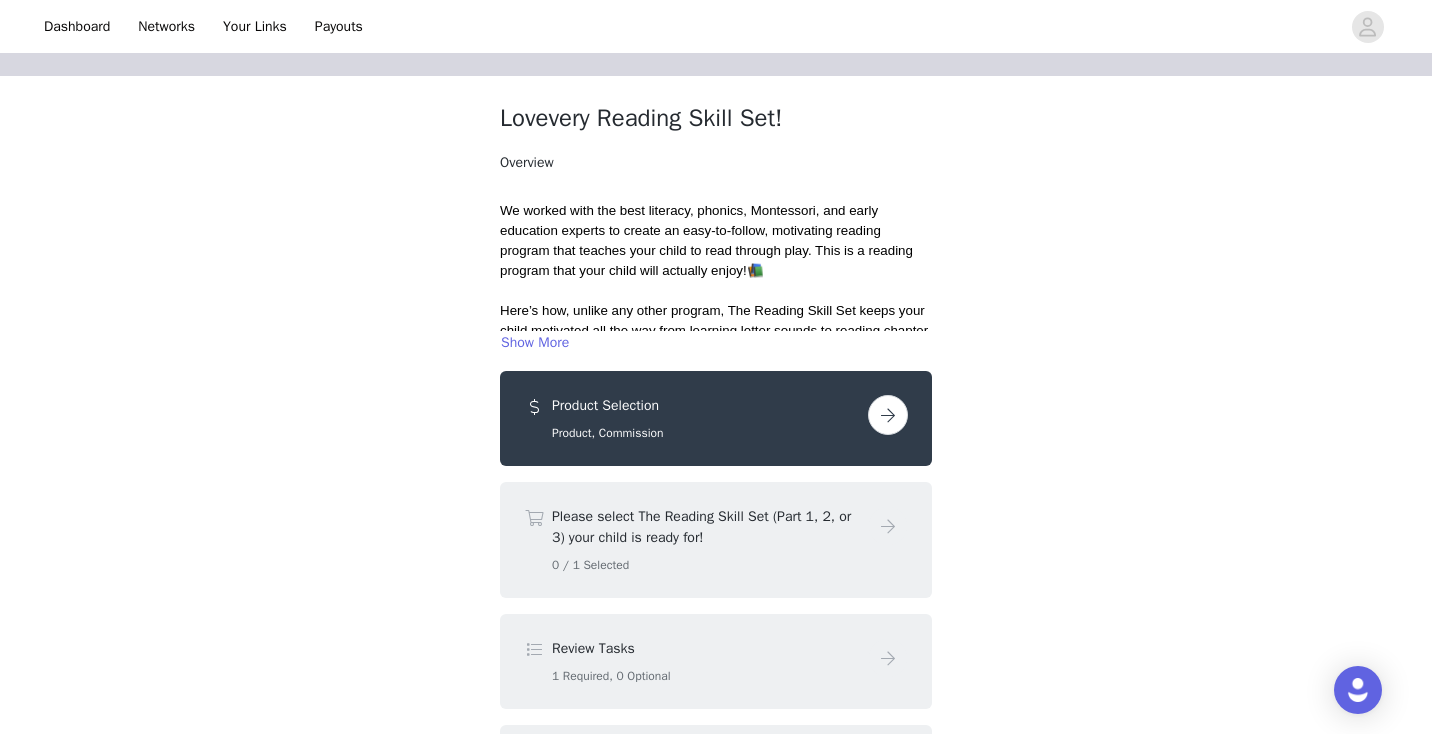 scroll, scrollTop: 52, scrollLeft: 0, axis: vertical 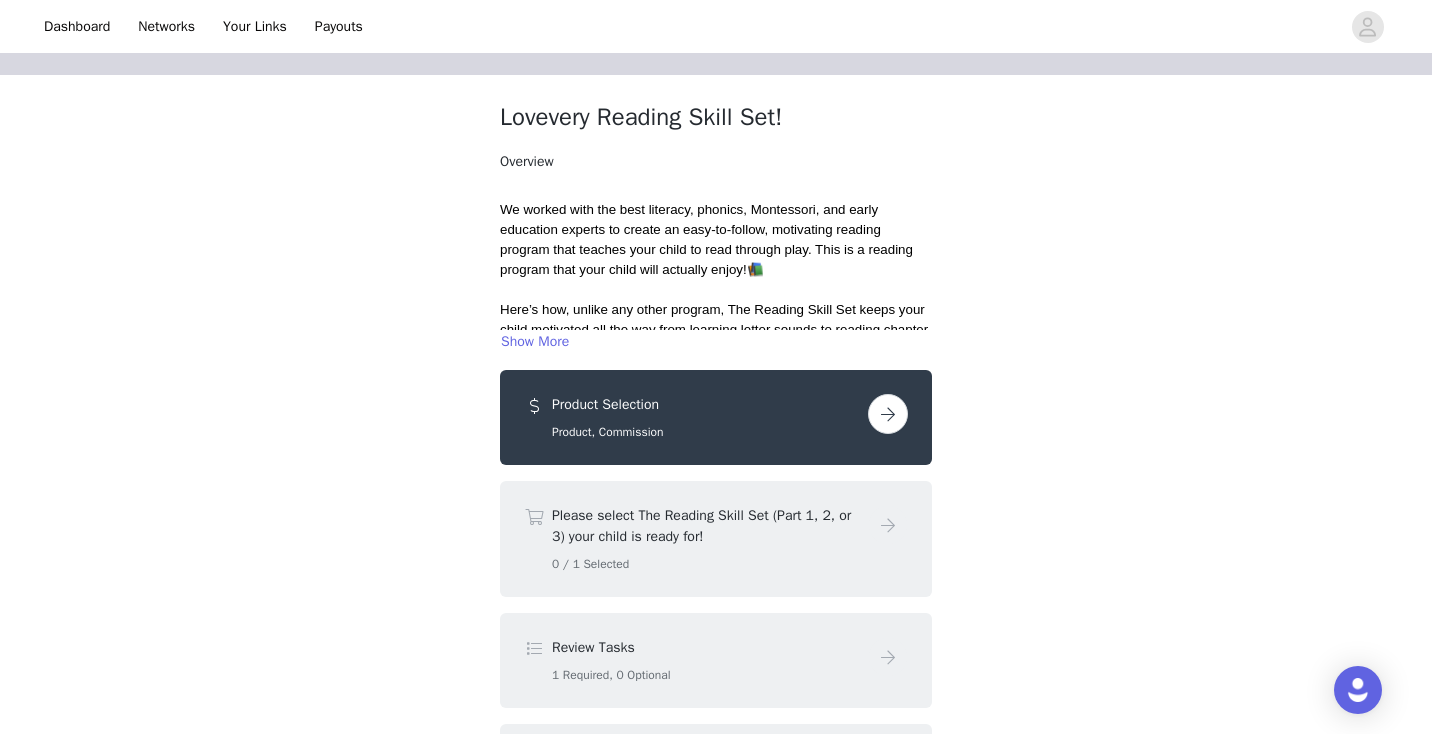 click on "Please select The Reading Skill Set (Part 1, 2, or 3) your child is ready for!" at bounding box center (706, 526) 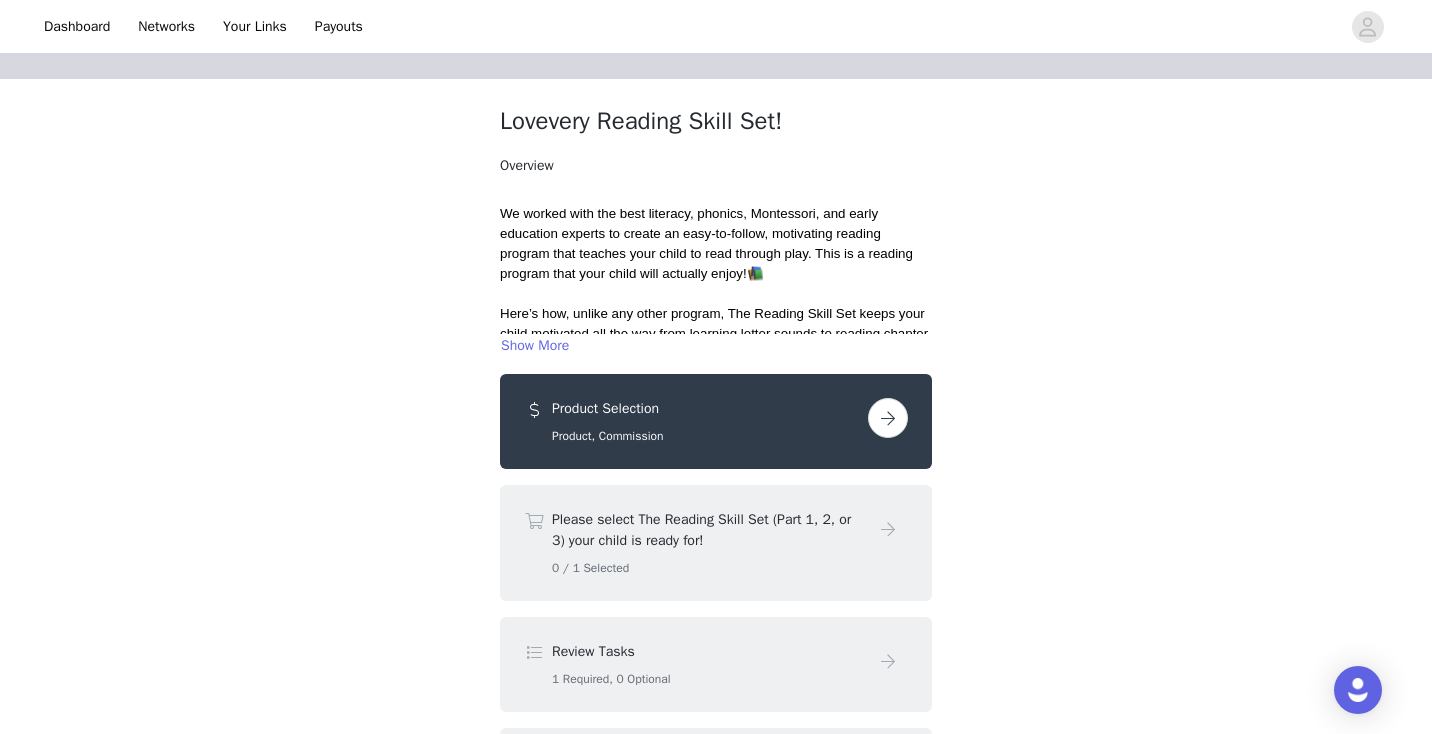 click at bounding box center [888, 418] 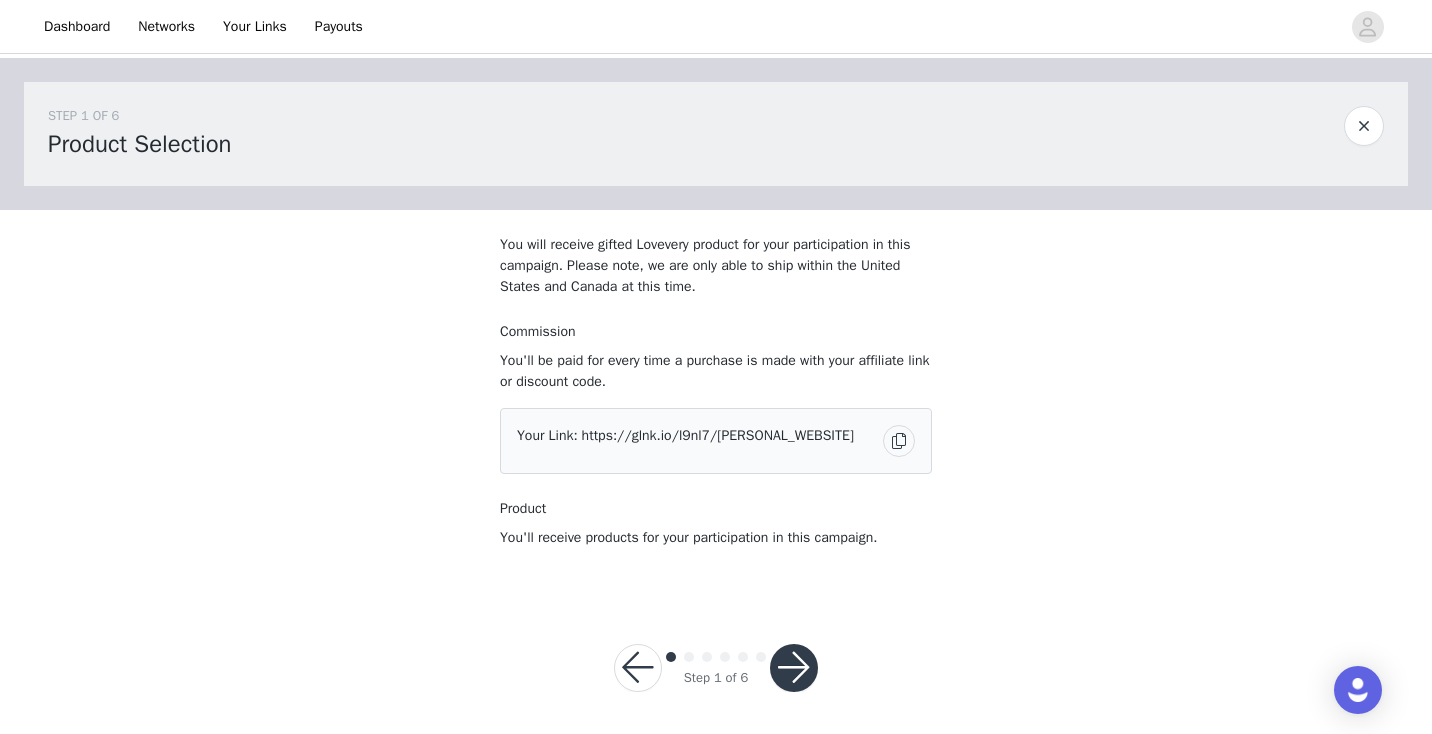 click at bounding box center [794, 668] 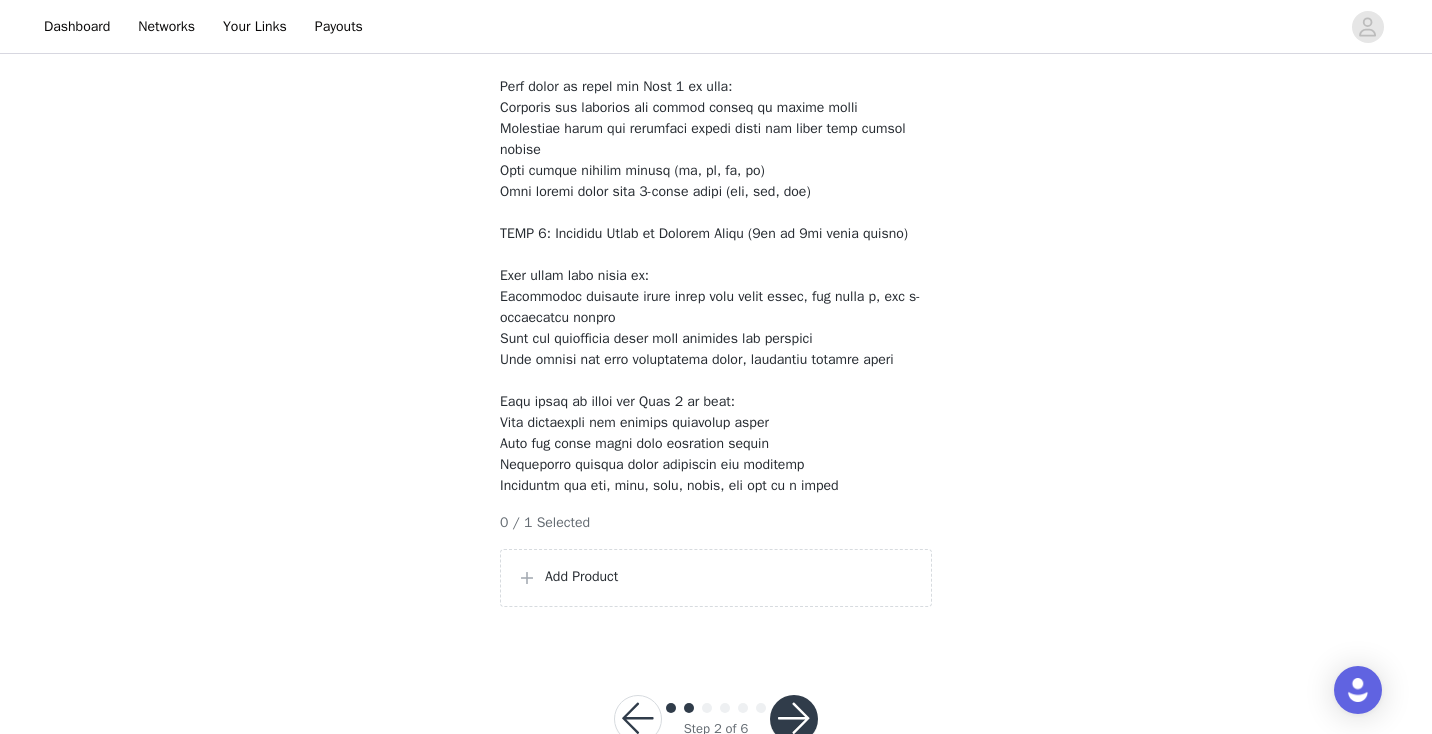 scroll, scrollTop: 697, scrollLeft: 0, axis: vertical 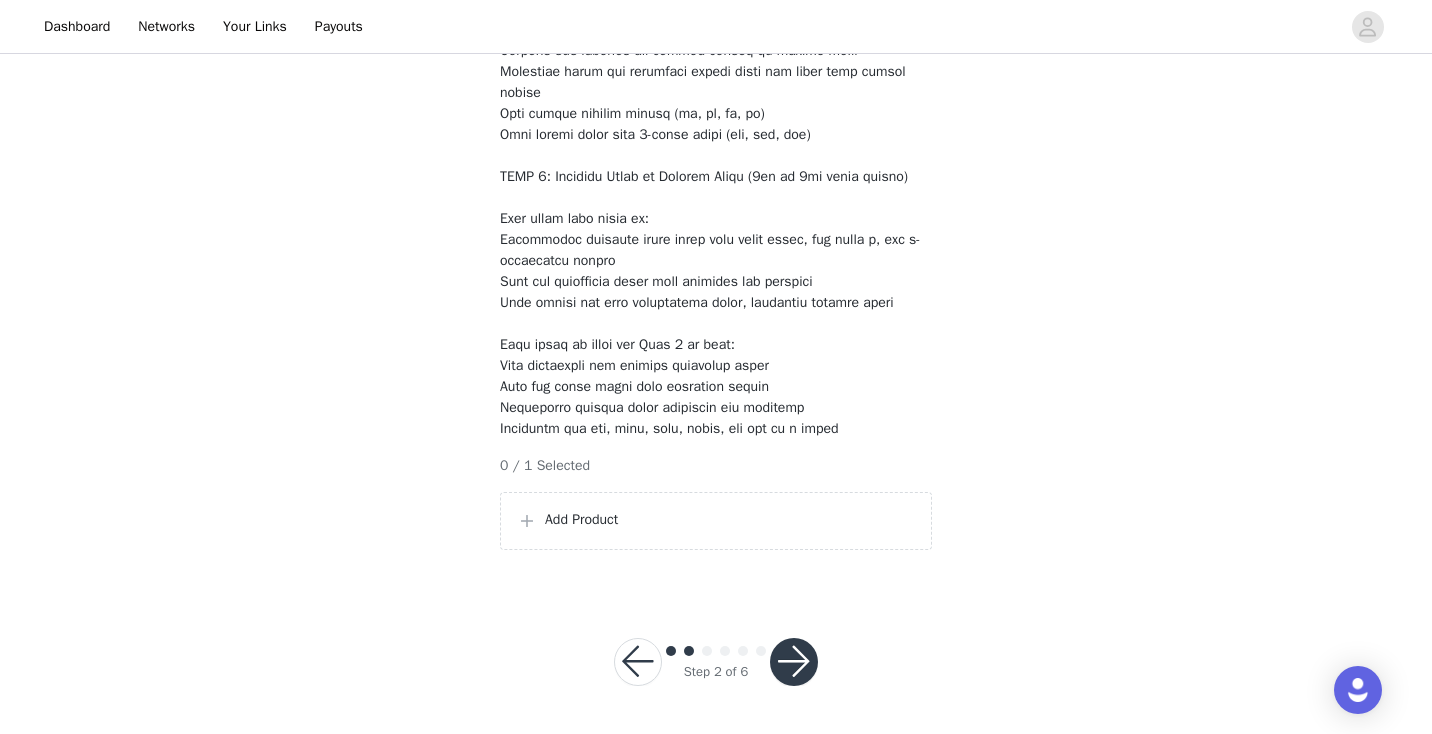 click on "Add Product" at bounding box center [730, 519] 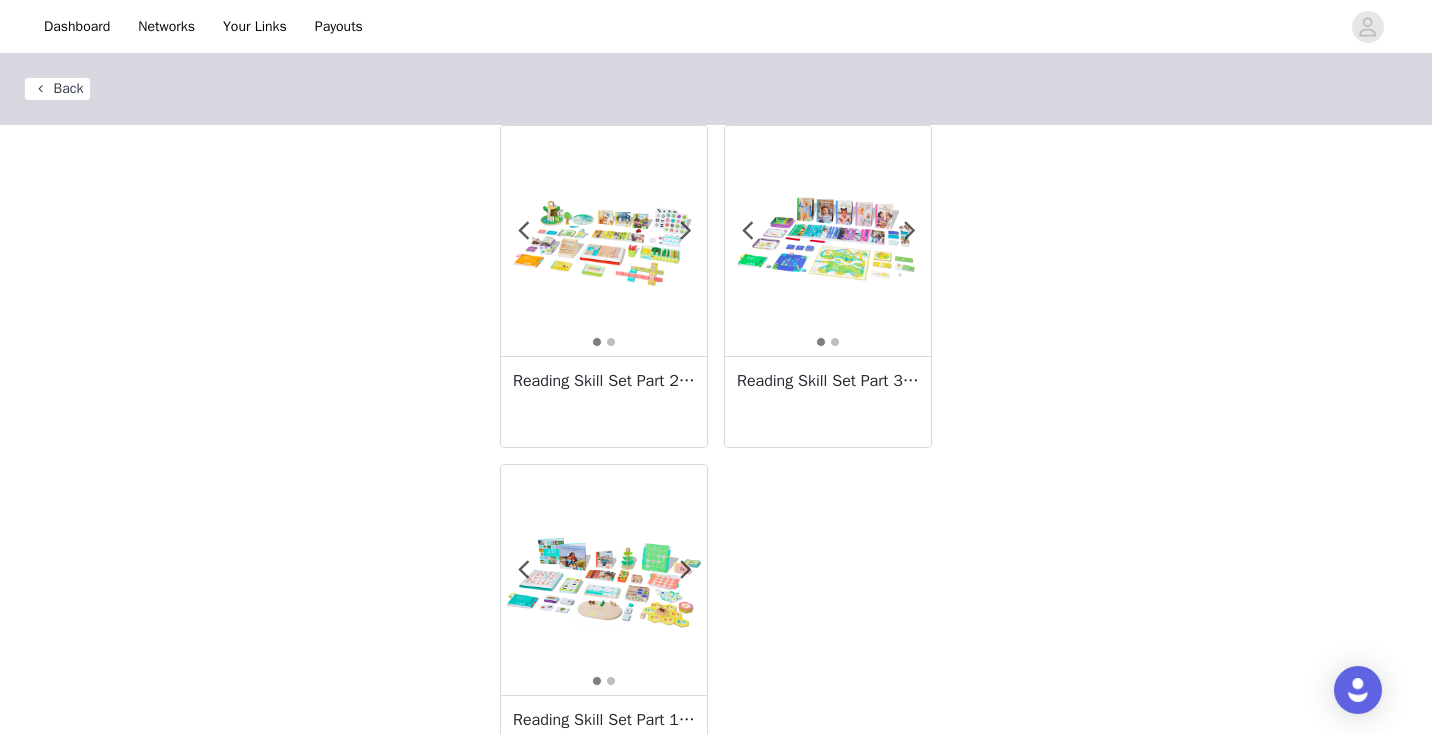 scroll, scrollTop: 7, scrollLeft: 0, axis: vertical 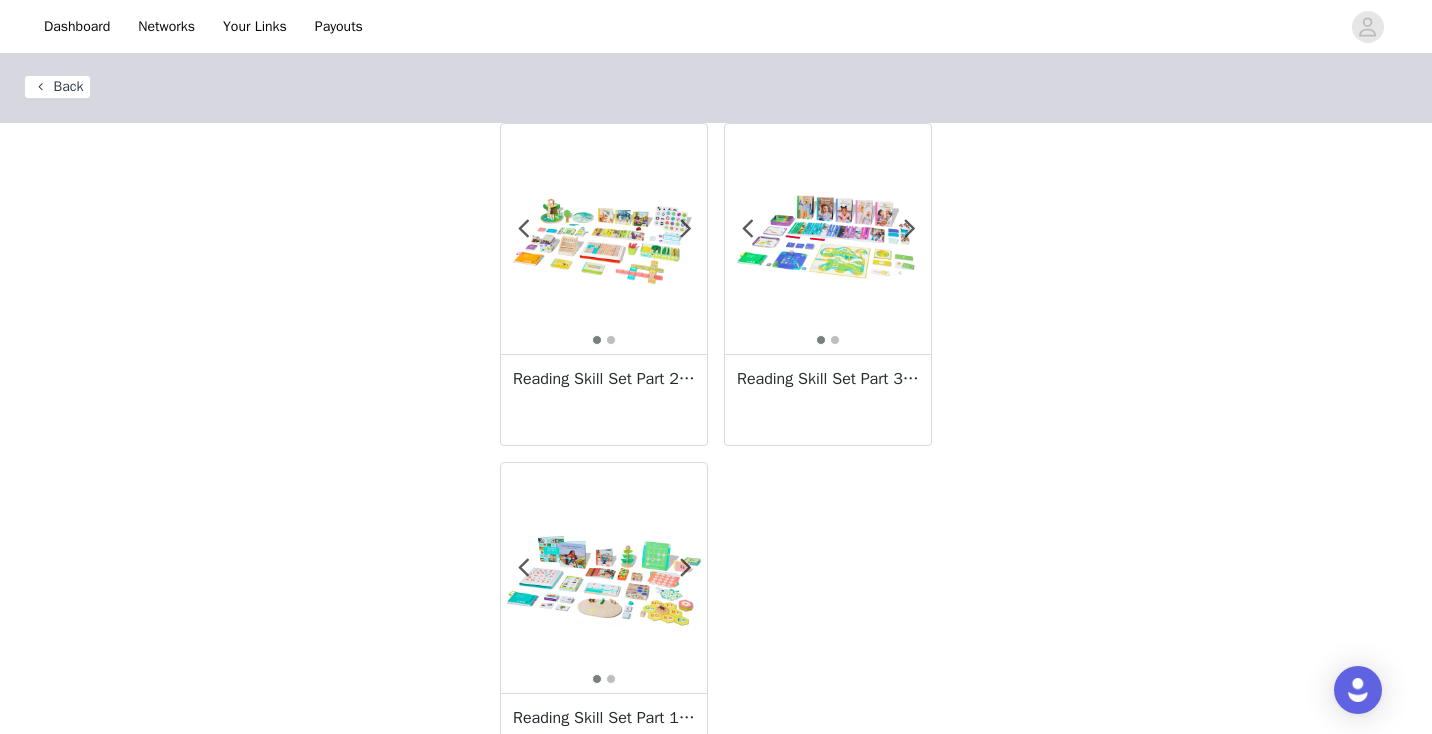 click on "Reading Skill Set Part 3: Advanced Rules to Chapter Books" at bounding box center (828, 379) 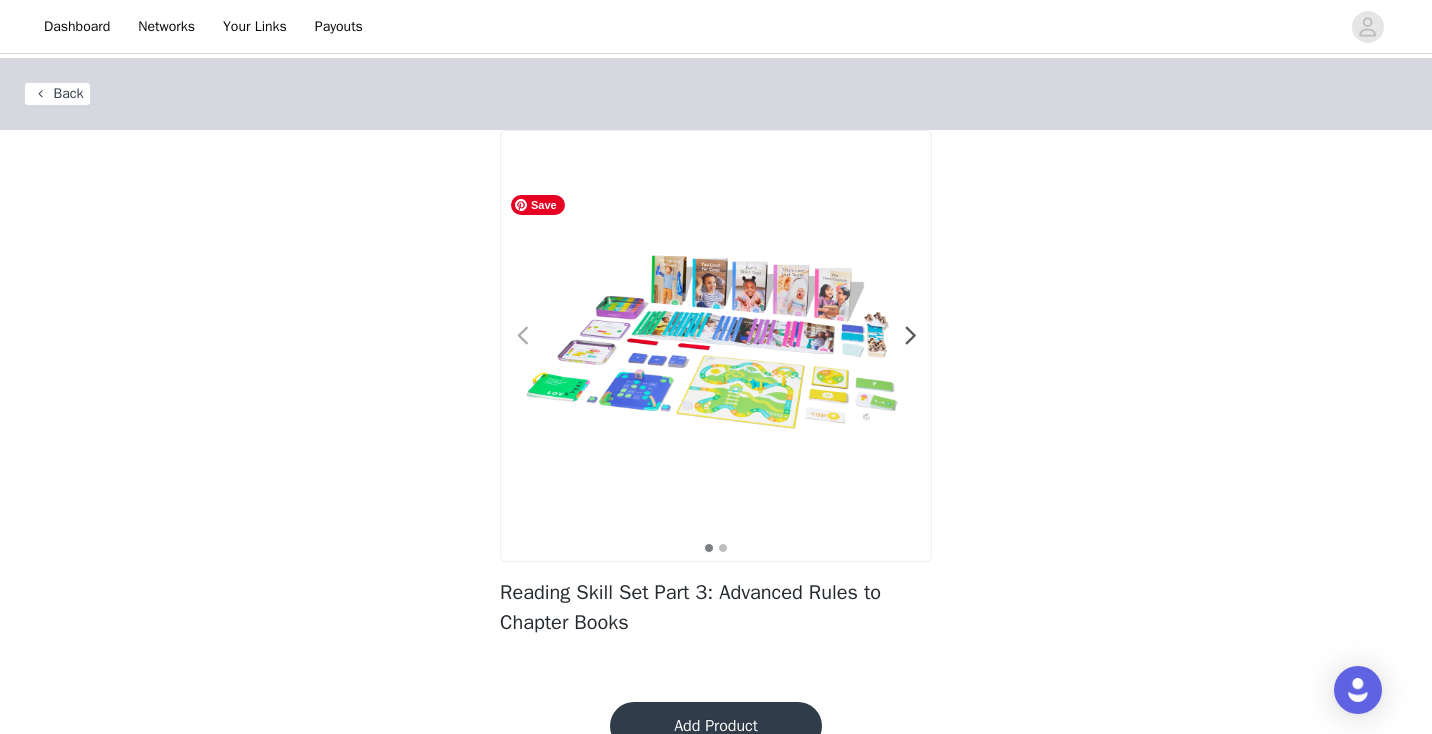 click at bounding box center [522, 336] 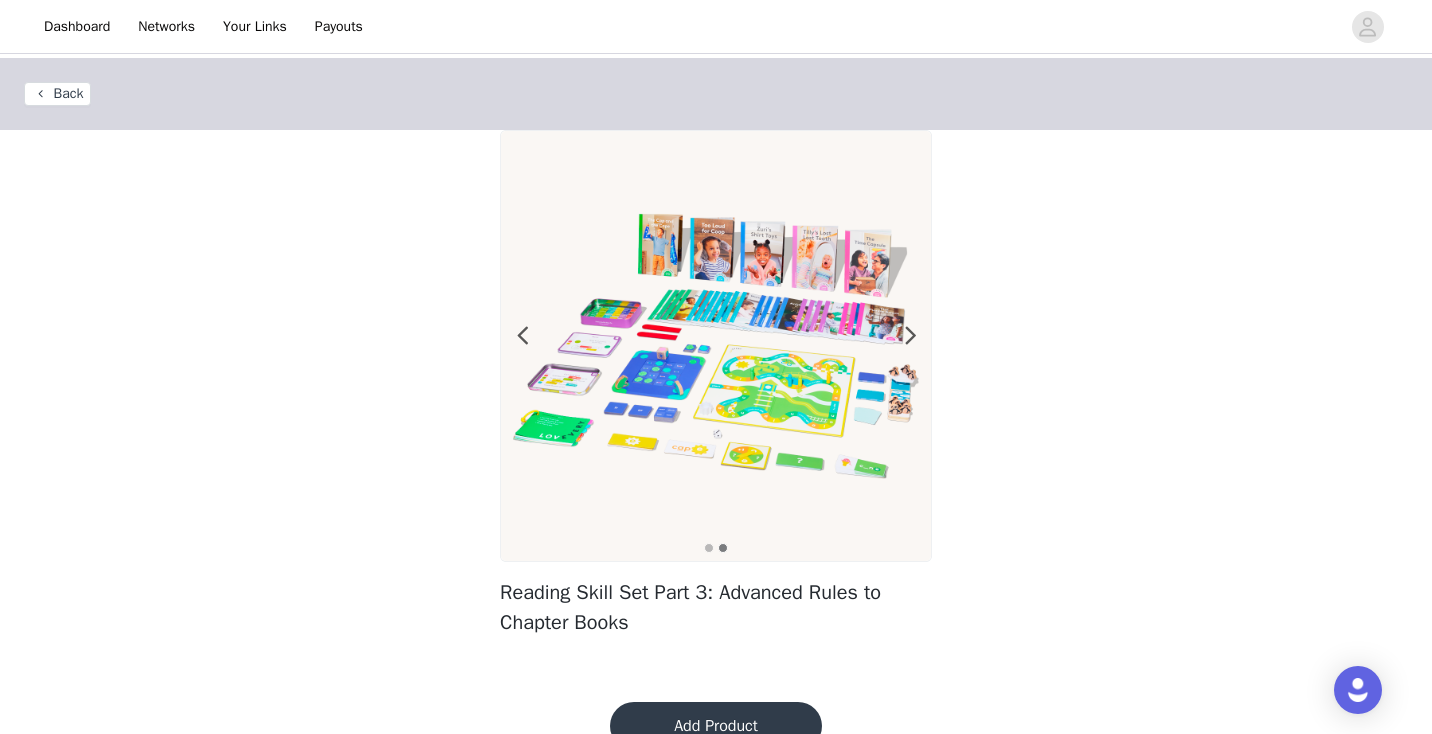 click on "Back" at bounding box center [57, 94] 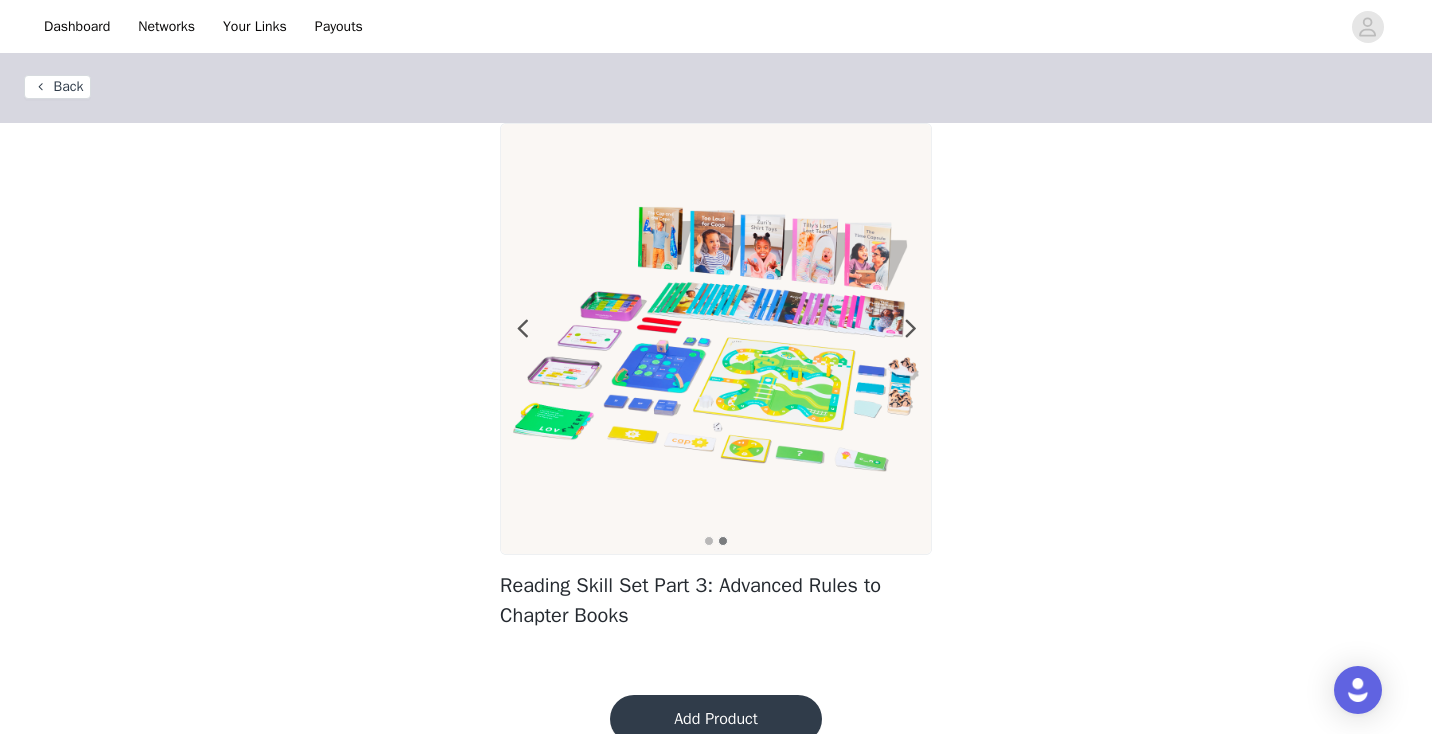 click on "Back" at bounding box center (57, 87) 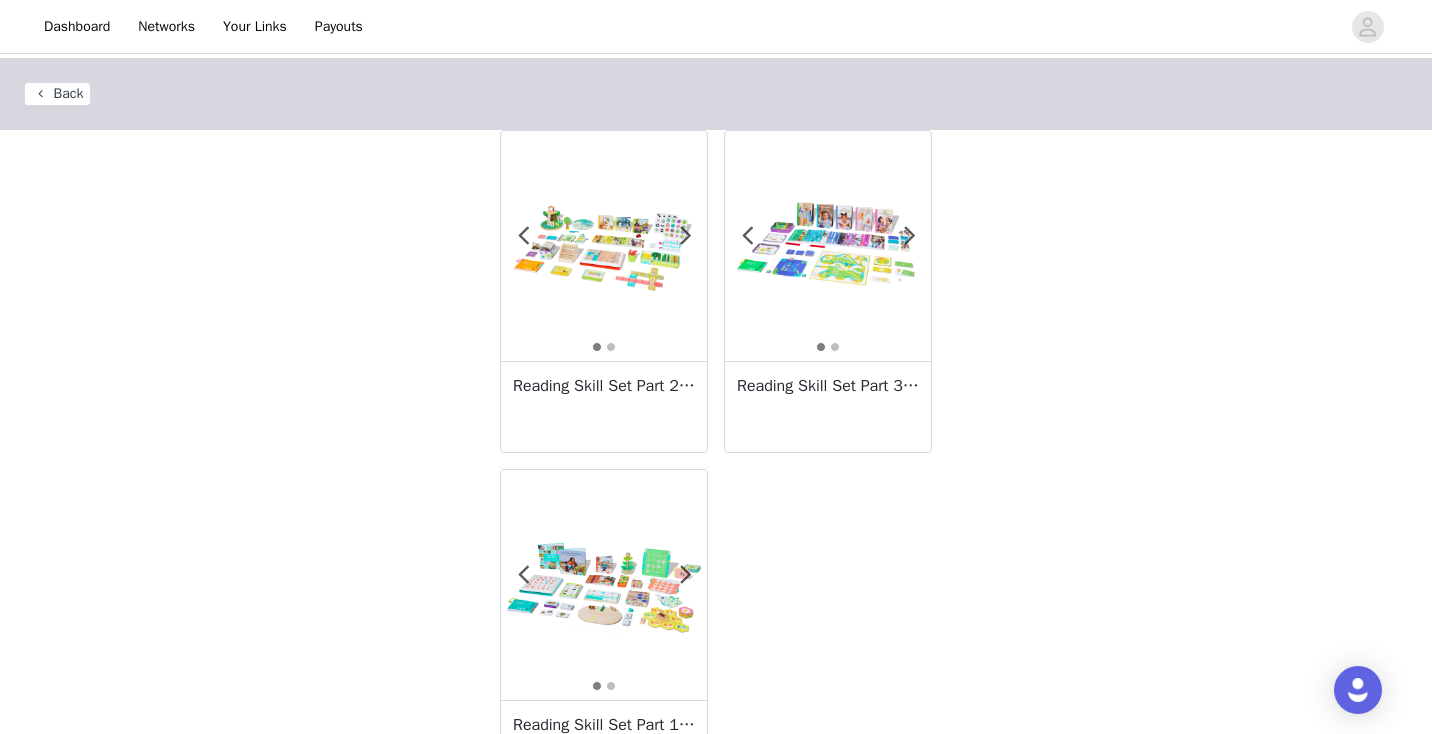 click at bounding box center (604, 246) 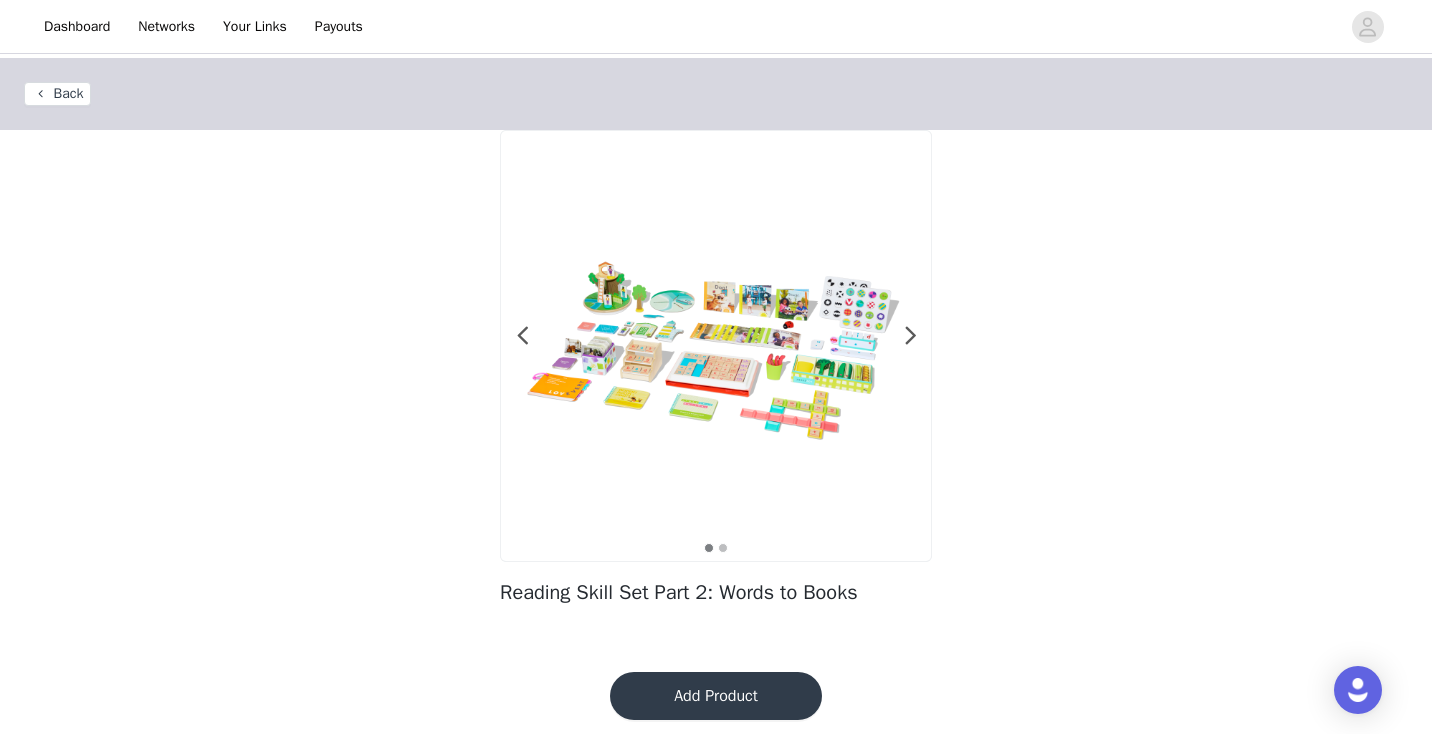 click on "Add Product" at bounding box center (716, 696) 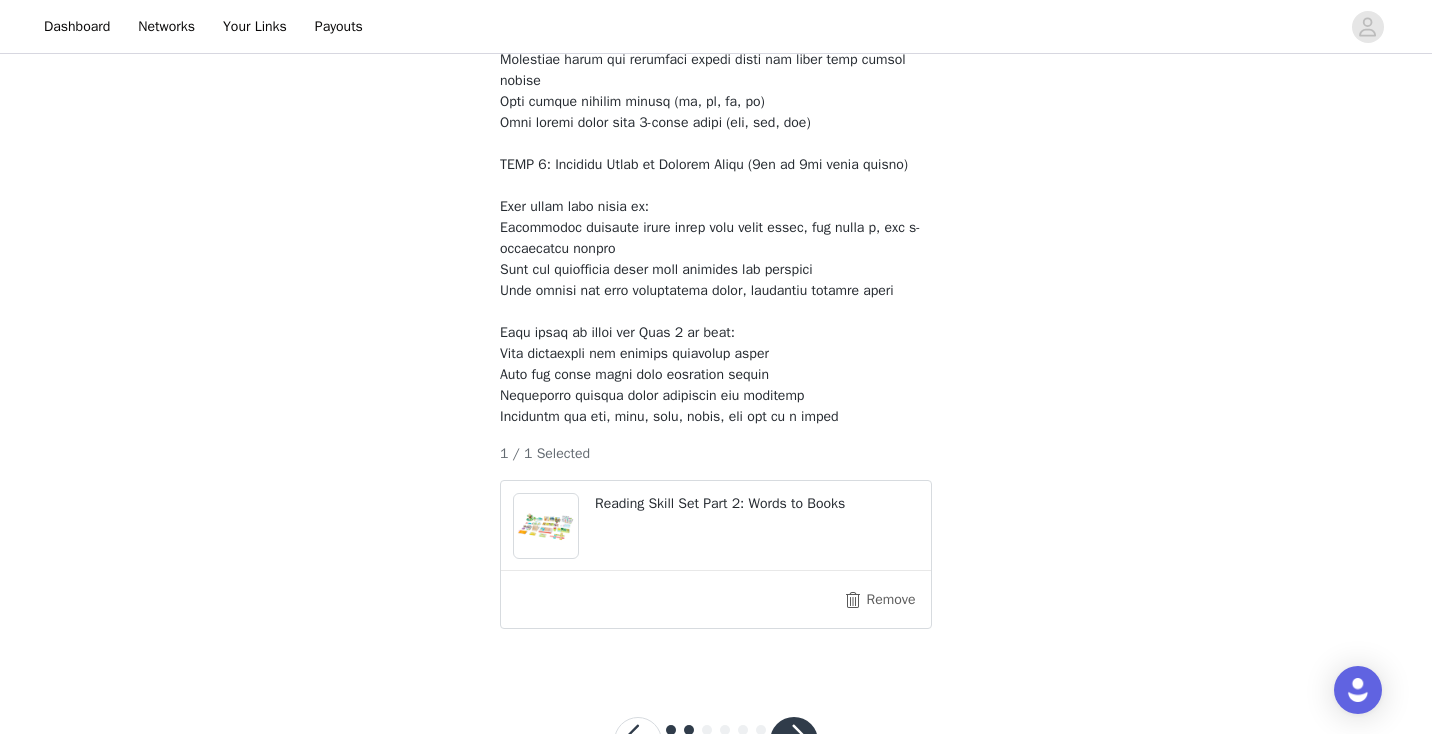 scroll, scrollTop: 788, scrollLeft: 0, axis: vertical 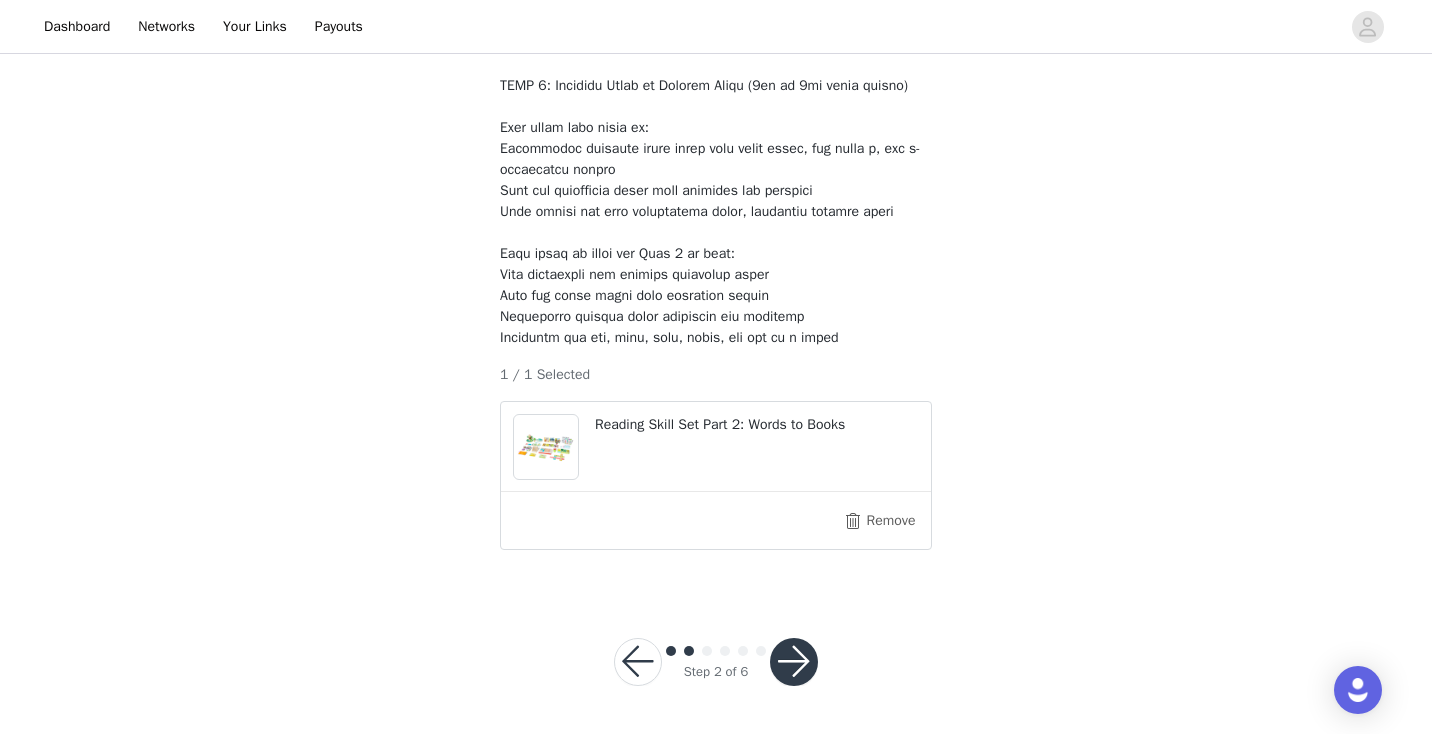 click at bounding box center (794, 662) 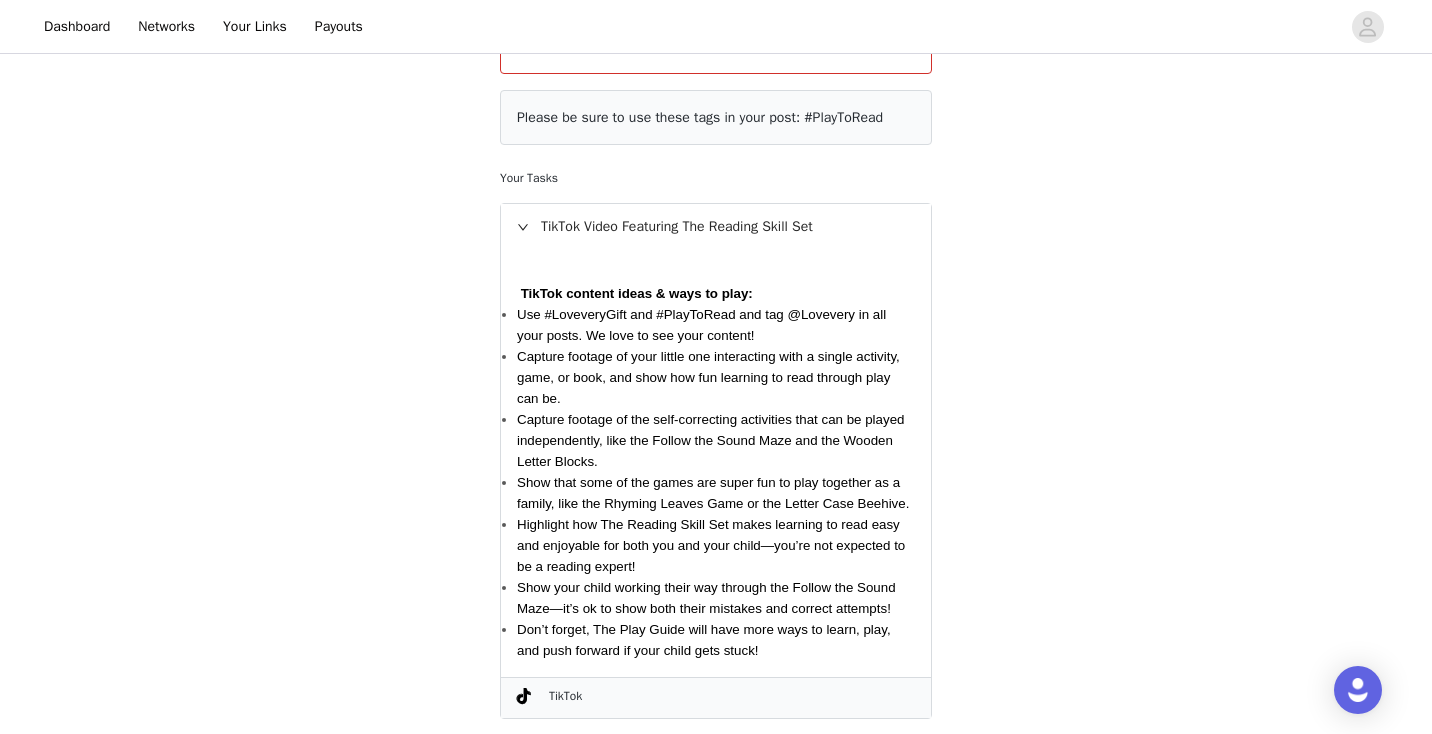 scroll, scrollTop: 431, scrollLeft: 0, axis: vertical 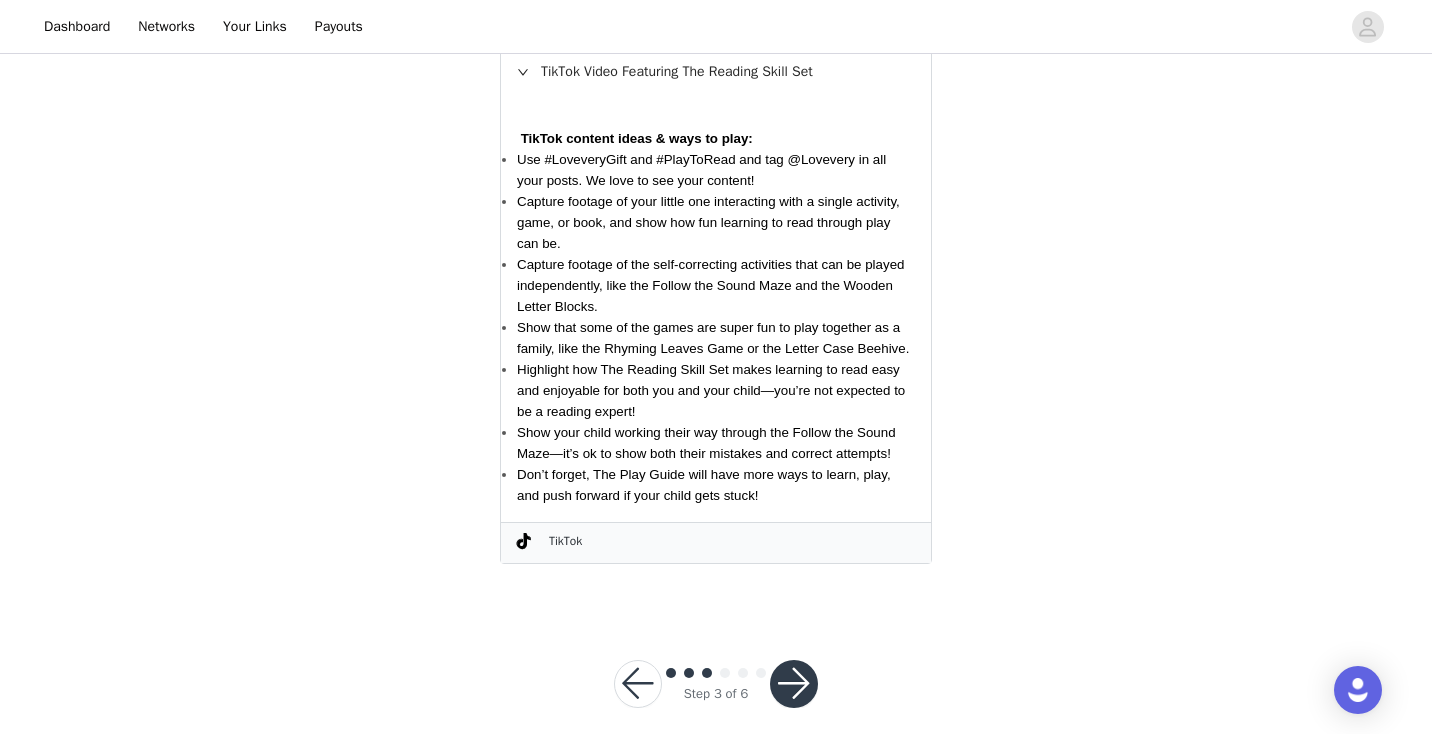 click at bounding box center (794, 684) 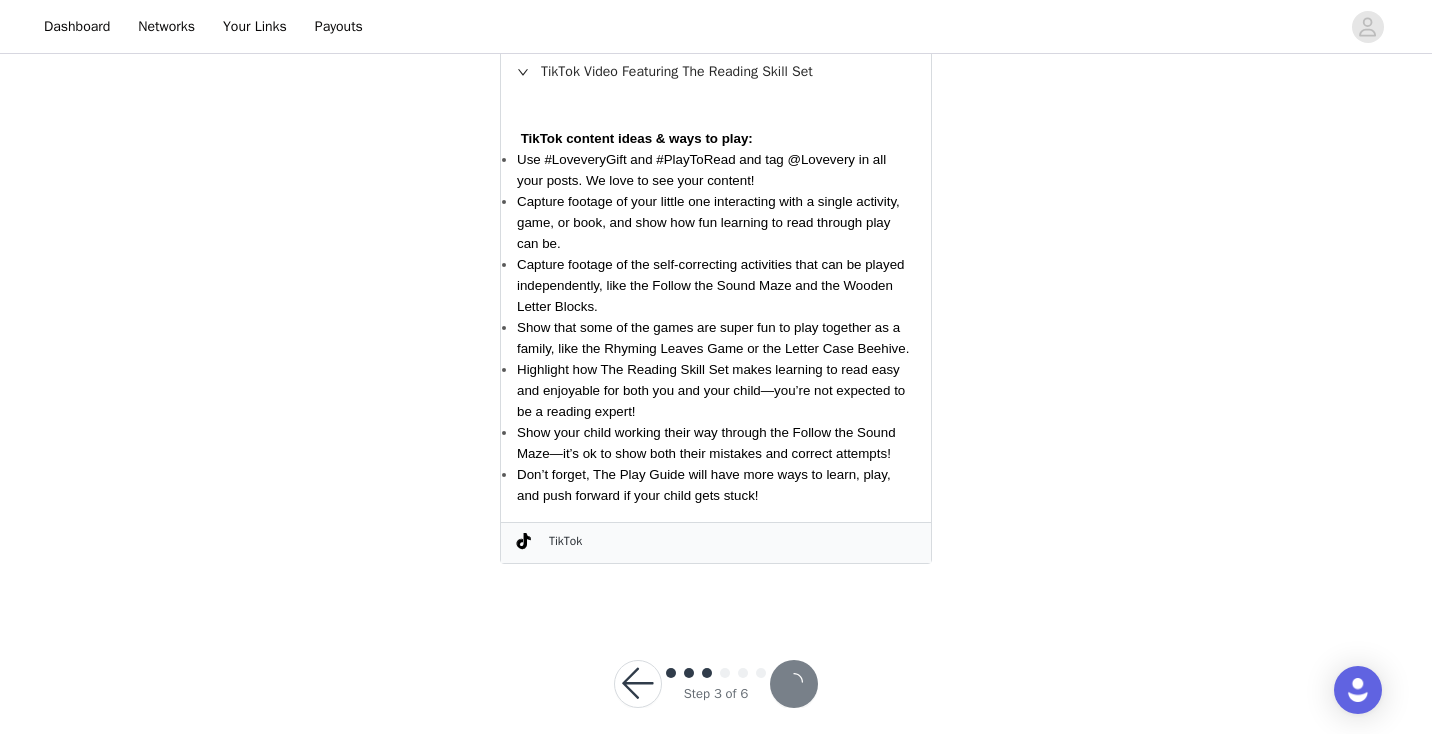 scroll, scrollTop: 357, scrollLeft: 0, axis: vertical 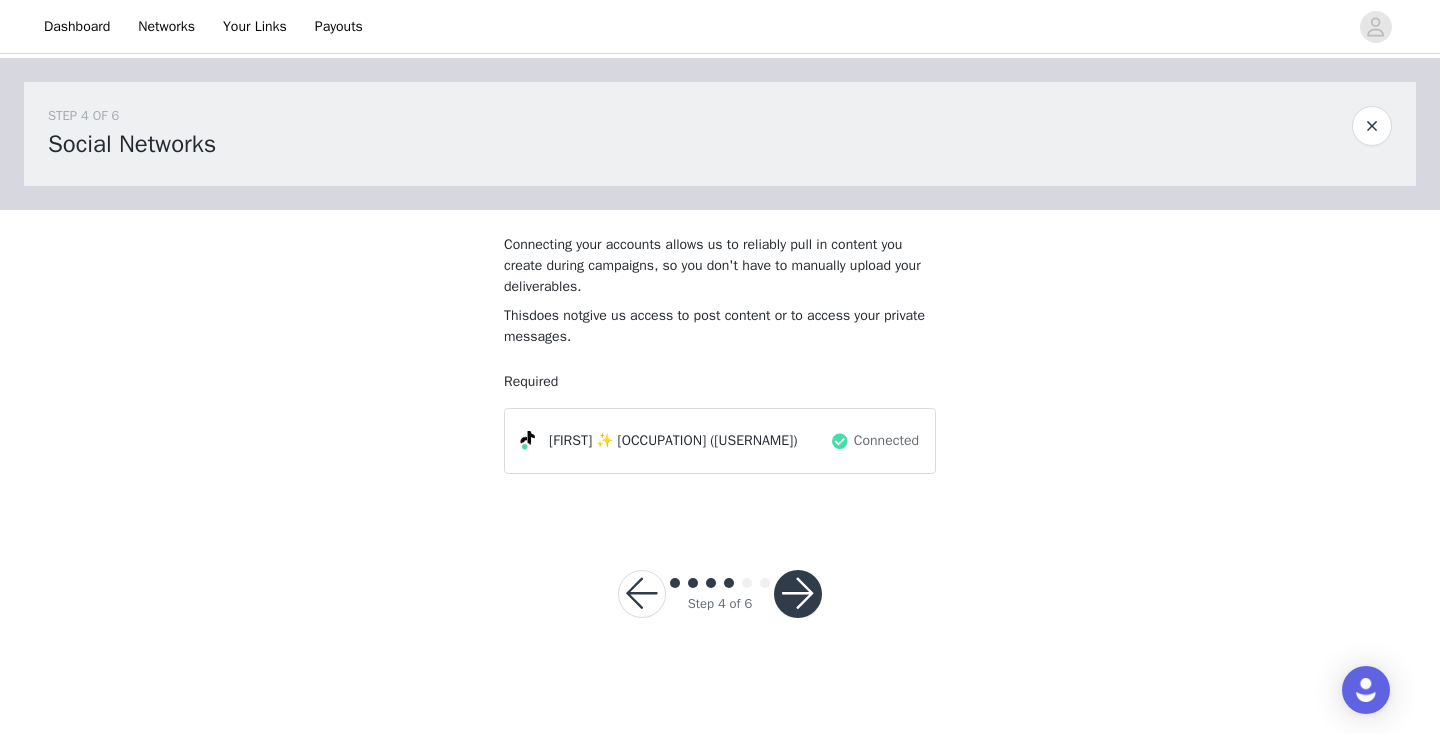 click at bounding box center (798, 594) 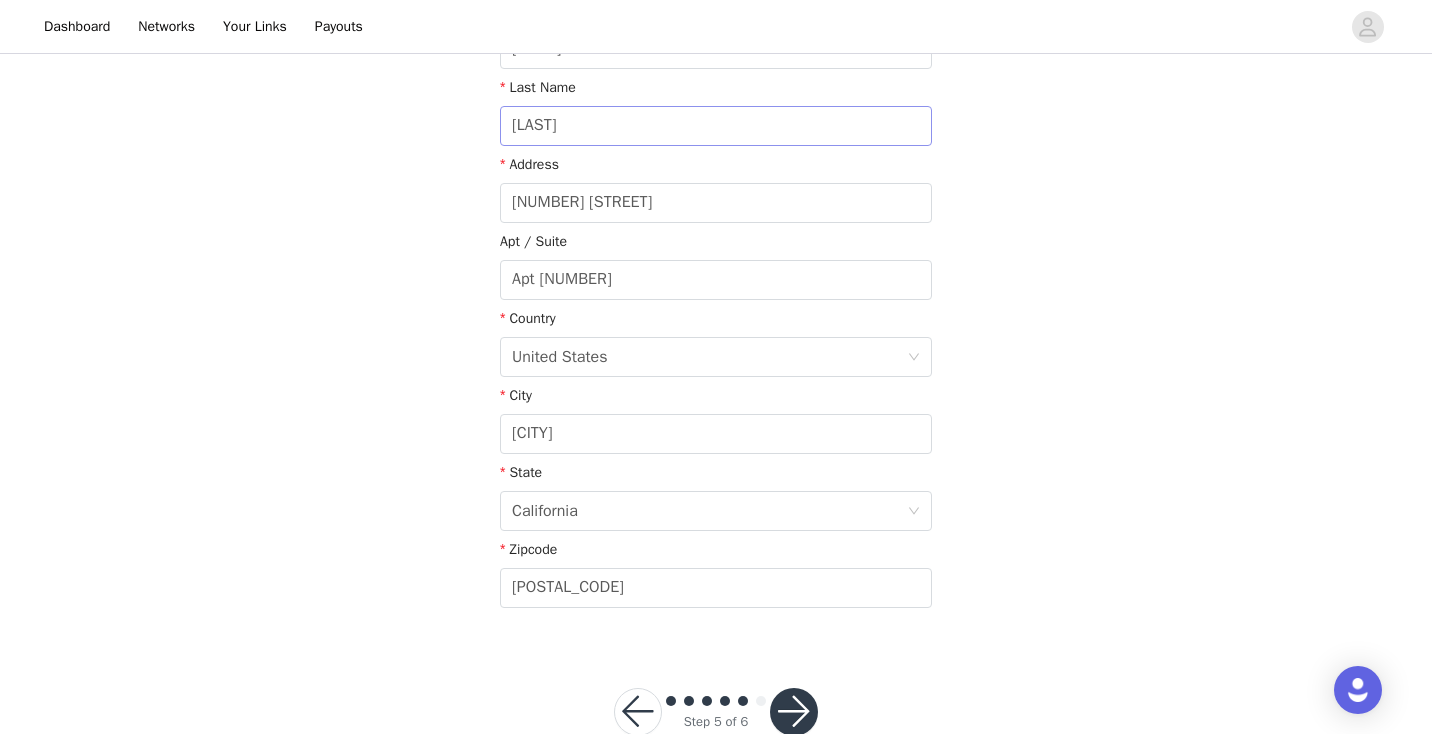 scroll, scrollTop: 500, scrollLeft: 0, axis: vertical 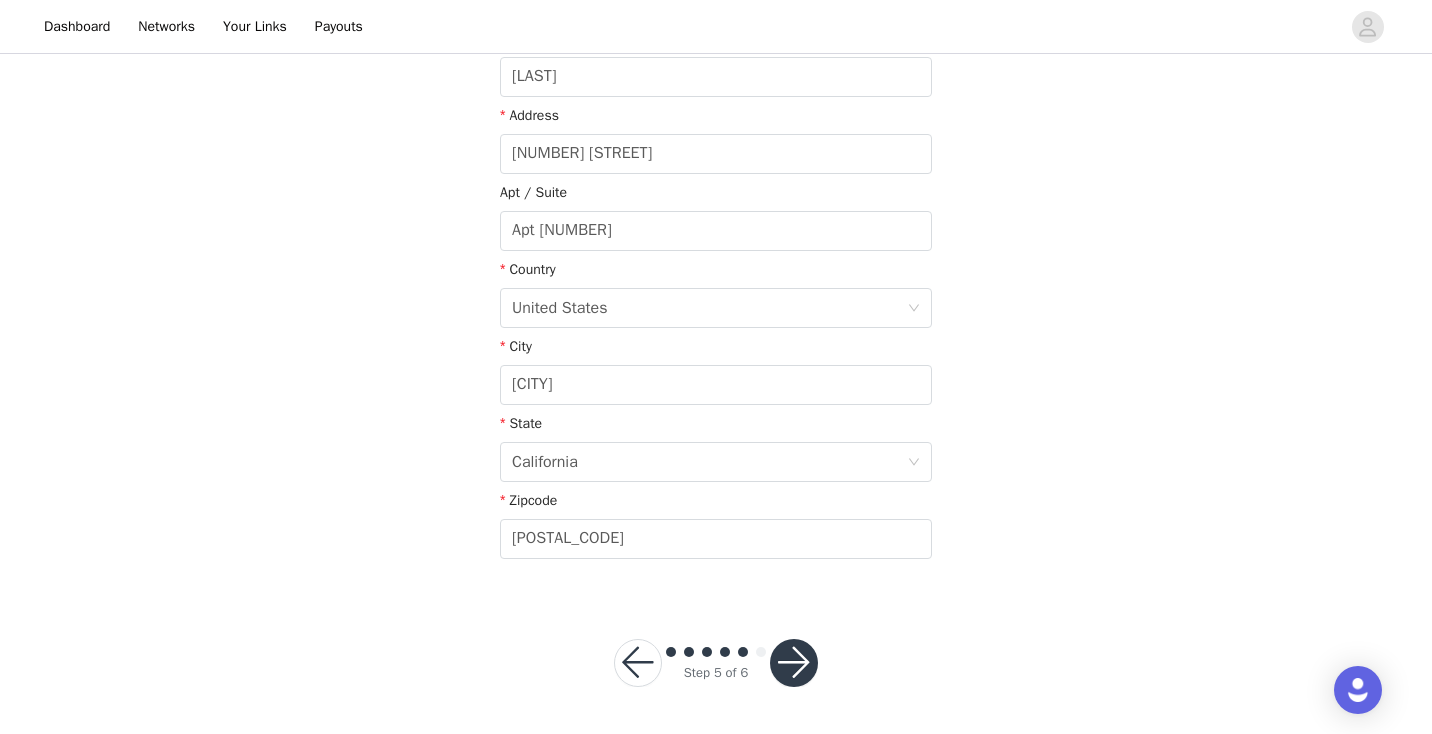 click at bounding box center [794, 663] 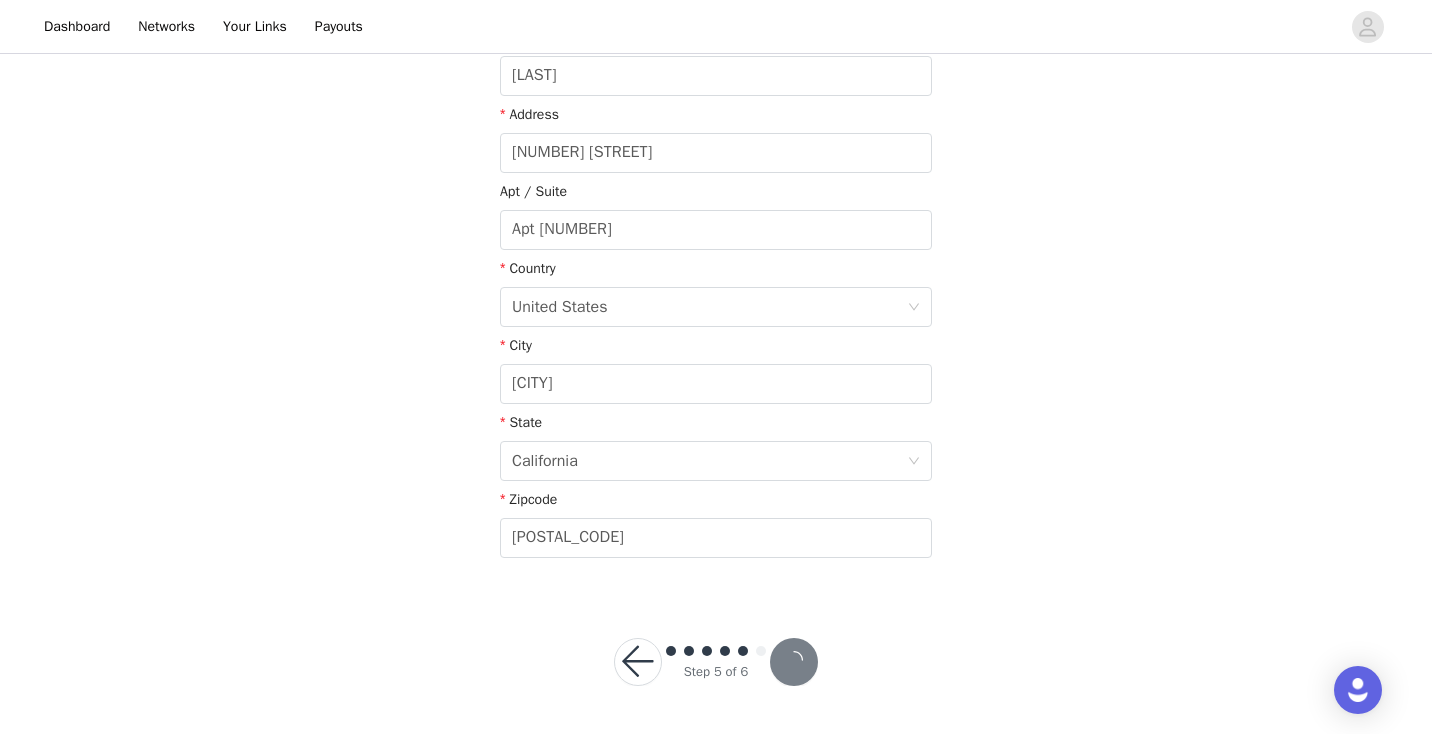 scroll, scrollTop: 426, scrollLeft: 0, axis: vertical 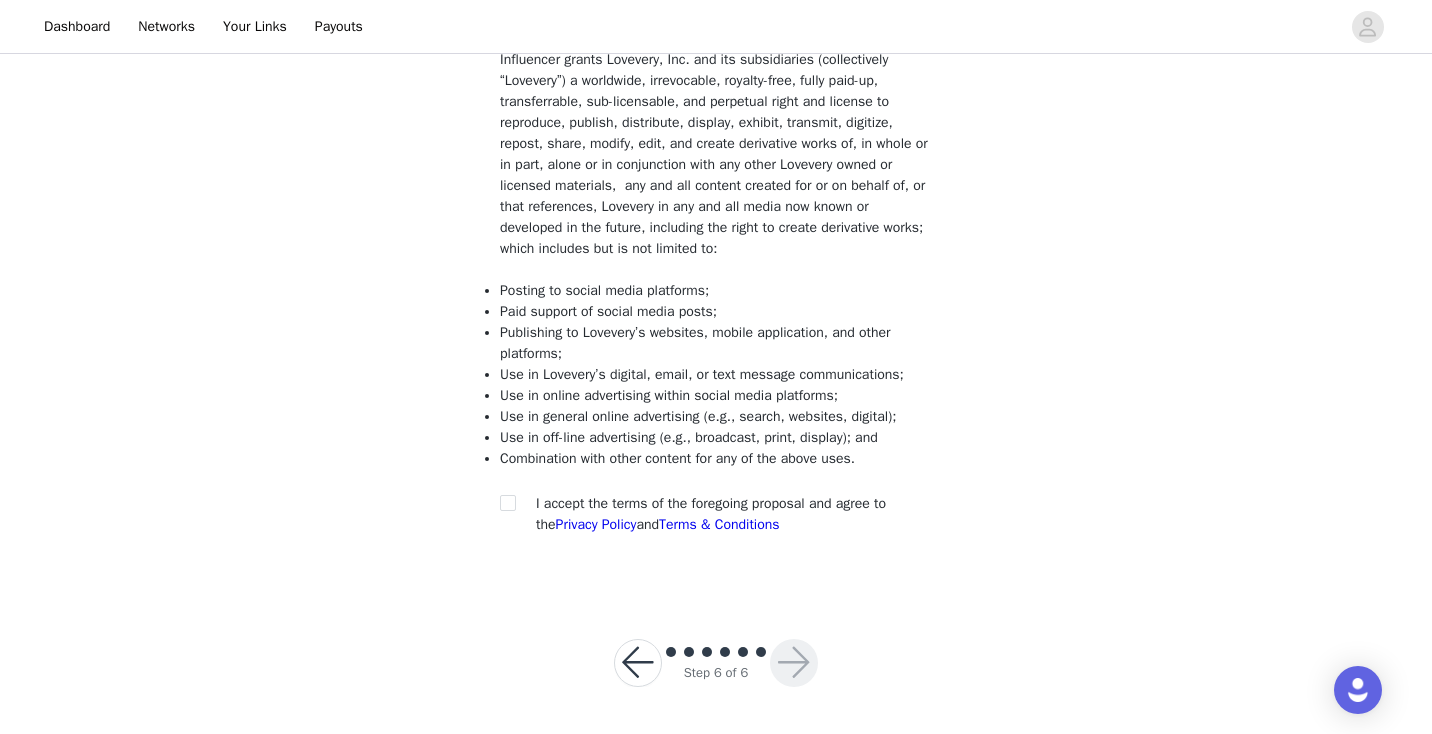 click at bounding box center (514, 503) 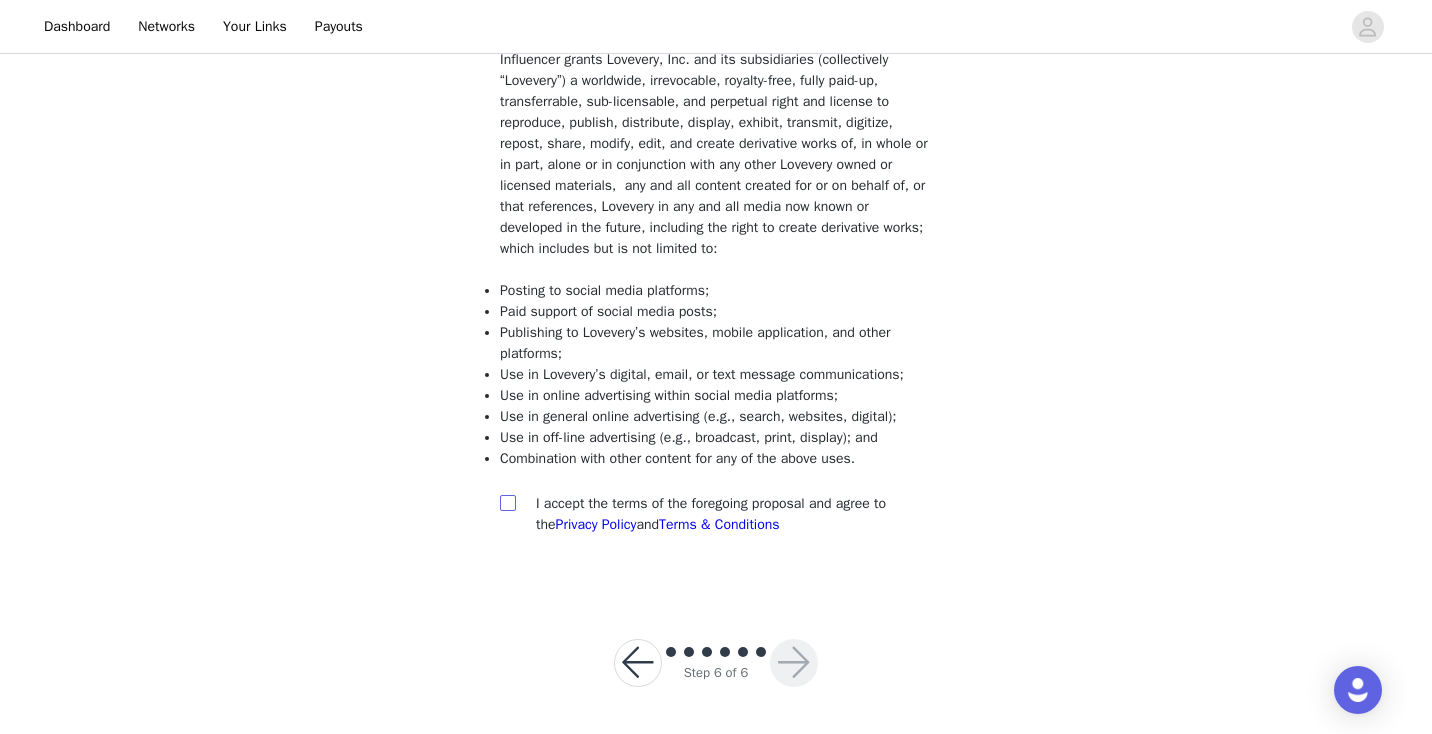 click at bounding box center [507, 502] 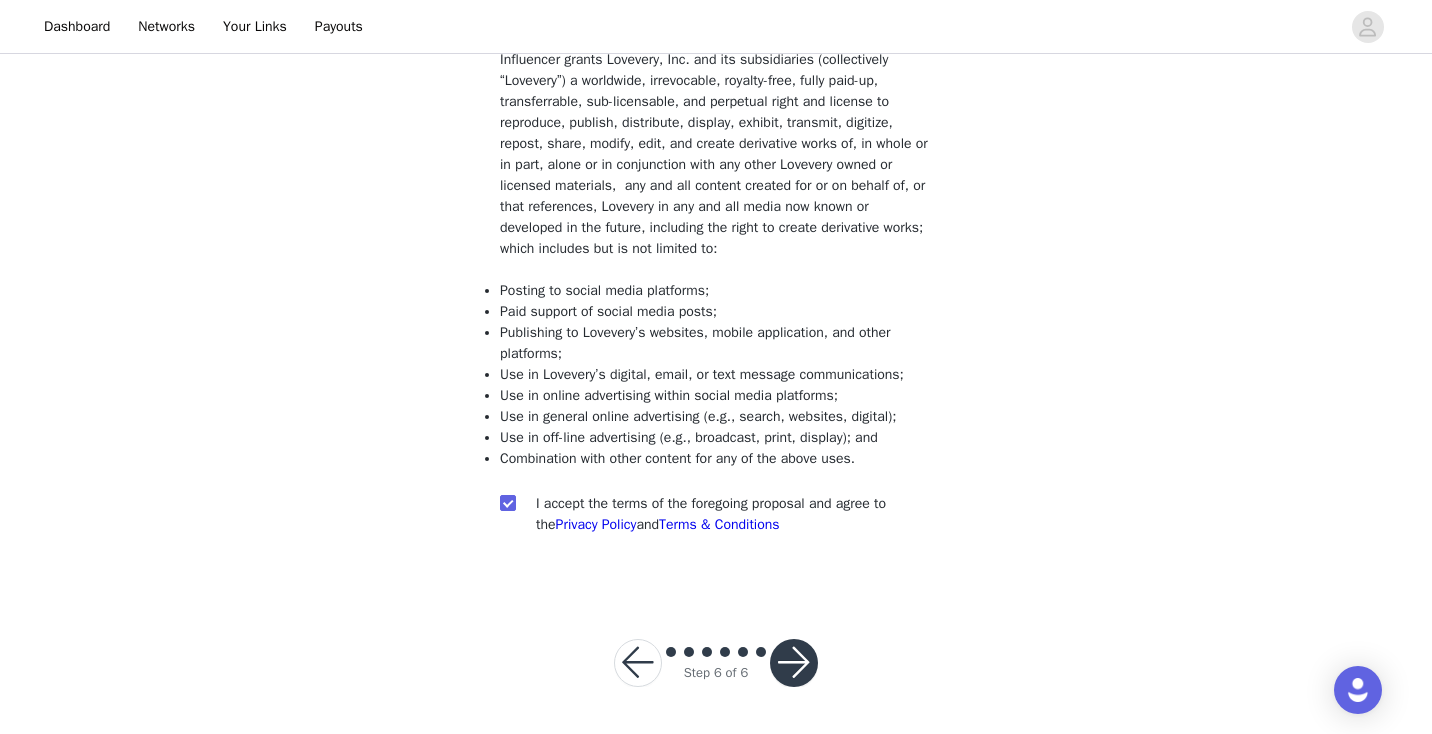 click at bounding box center [794, 663] 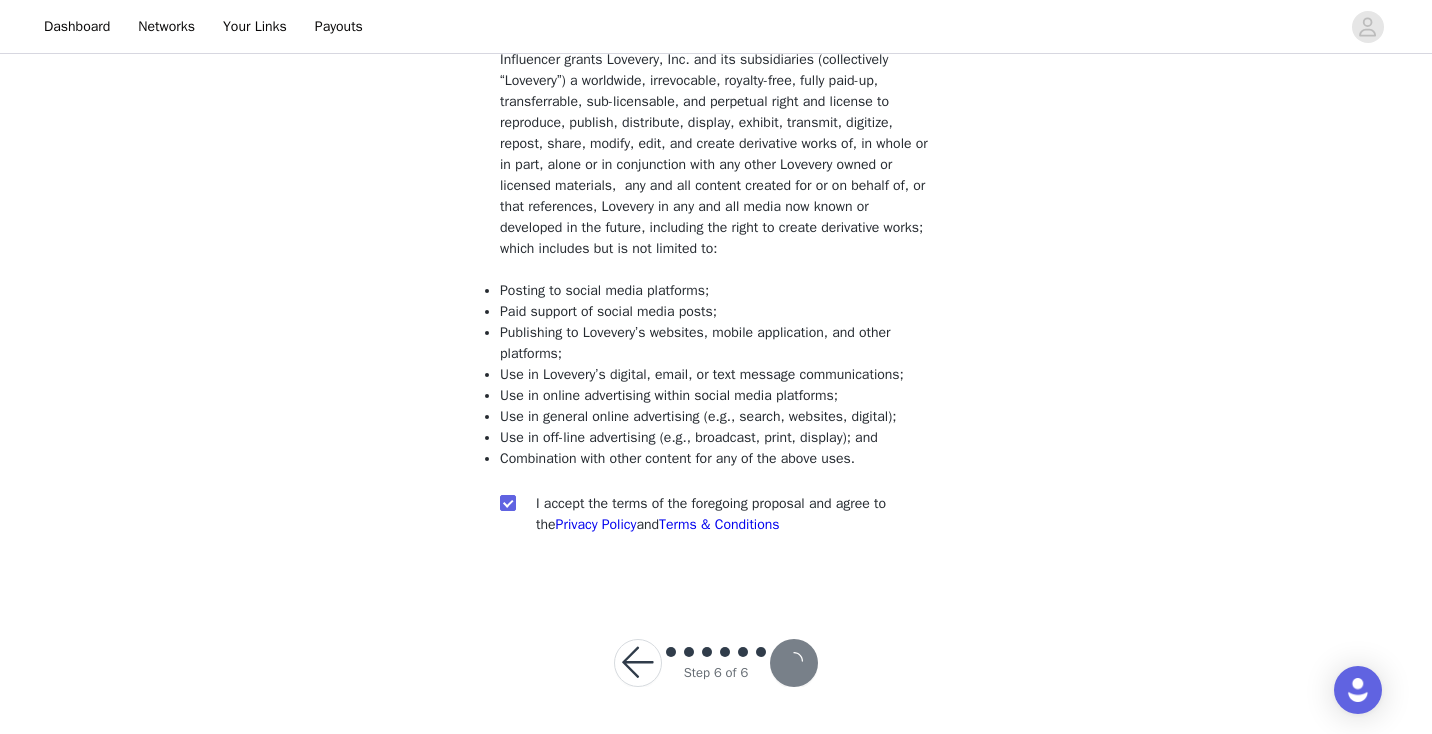 scroll, scrollTop: 230, scrollLeft: 0, axis: vertical 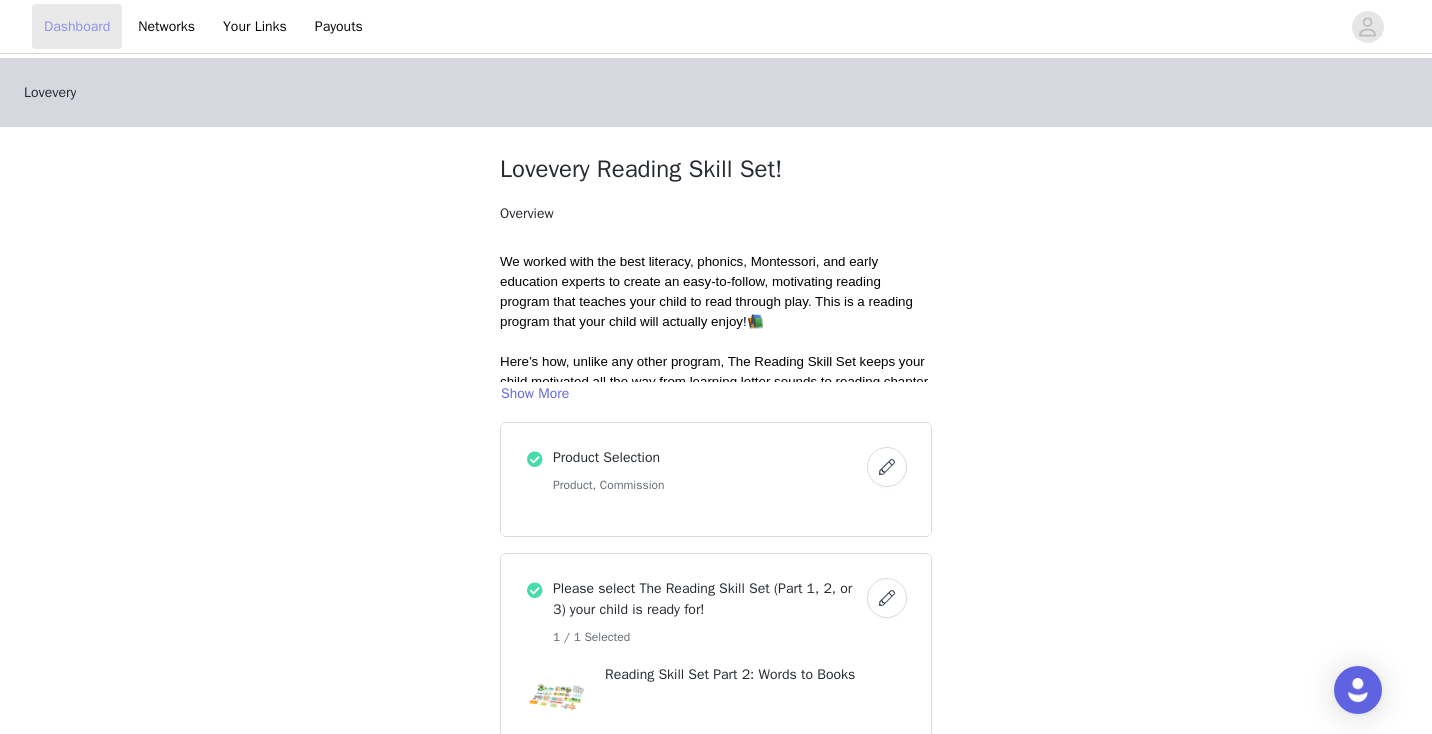 click on "Dashboard" at bounding box center (77, 26) 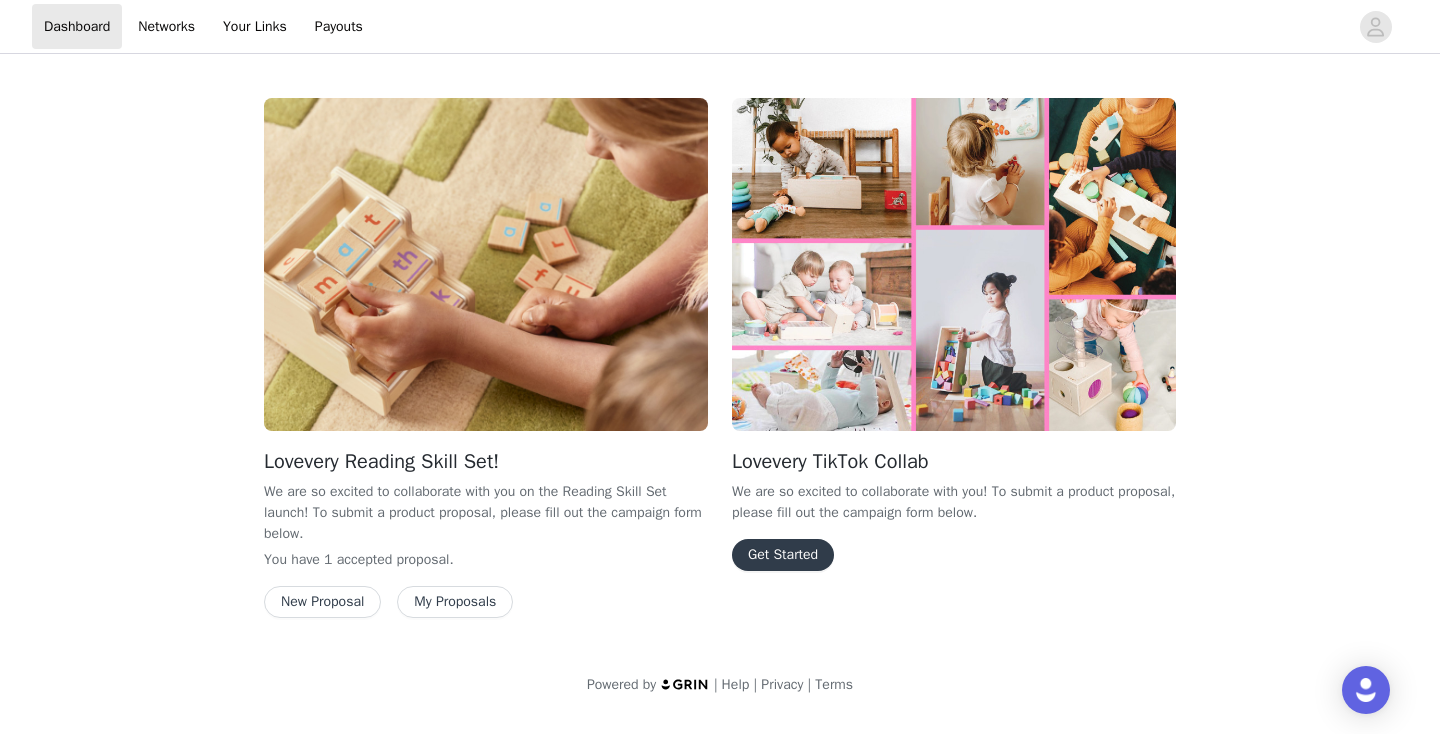 click on "Get Started" at bounding box center (783, 555) 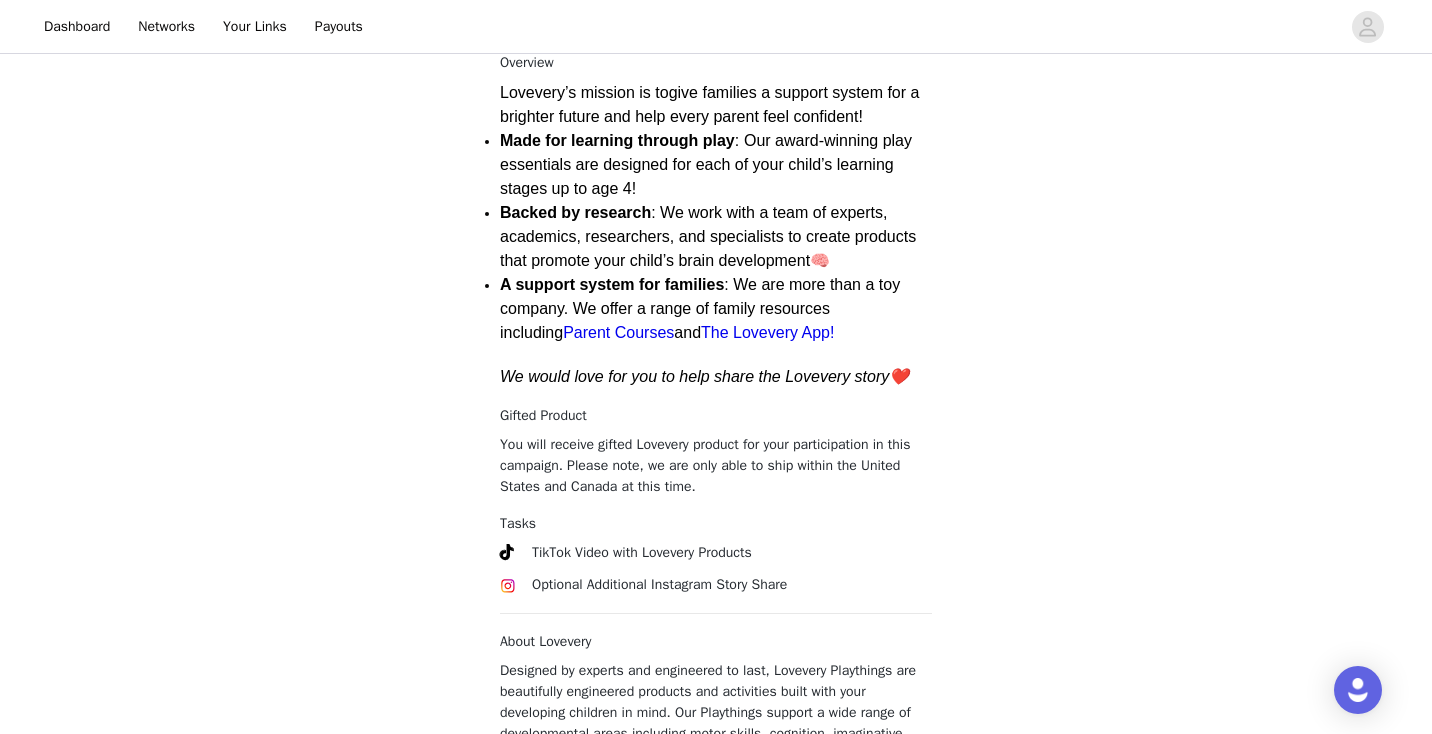 scroll, scrollTop: 547, scrollLeft: 0, axis: vertical 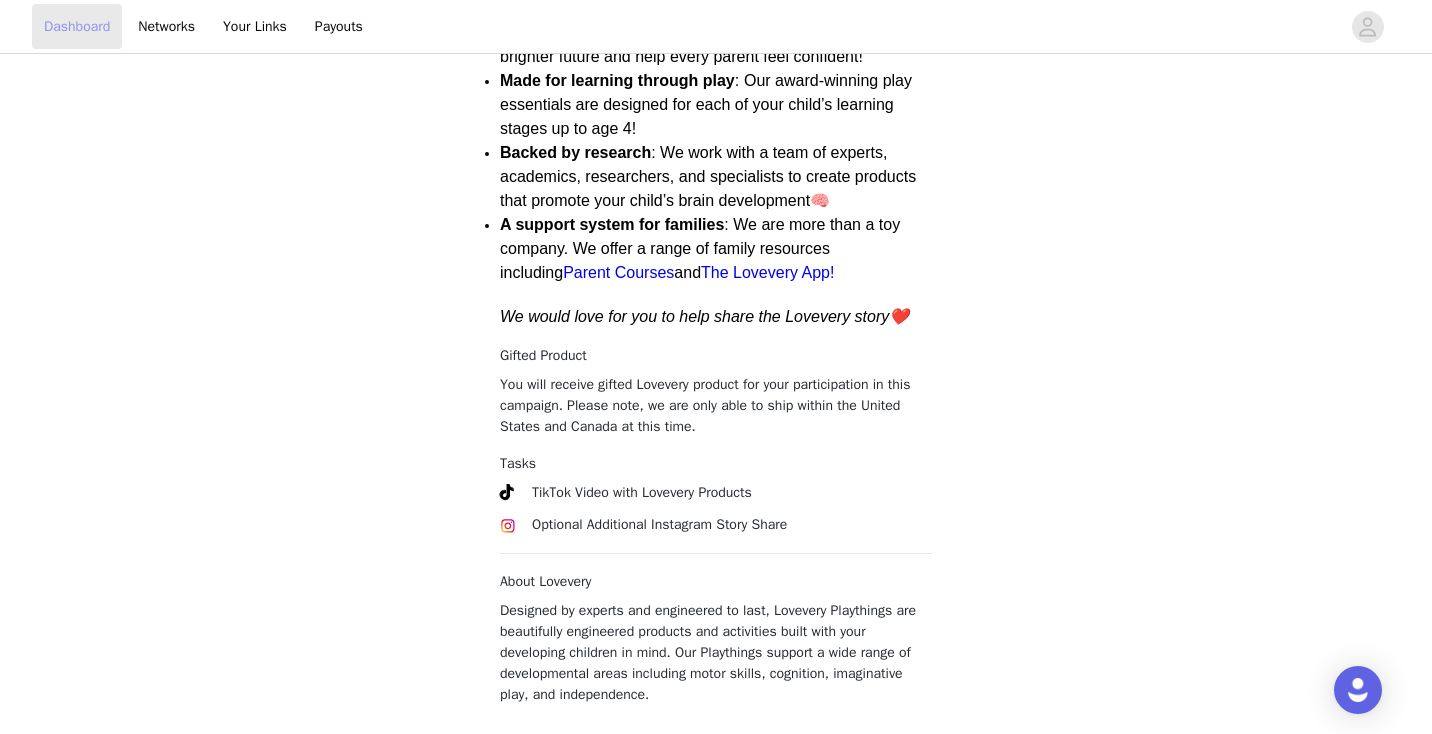 click on "Dashboard" at bounding box center (77, 26) 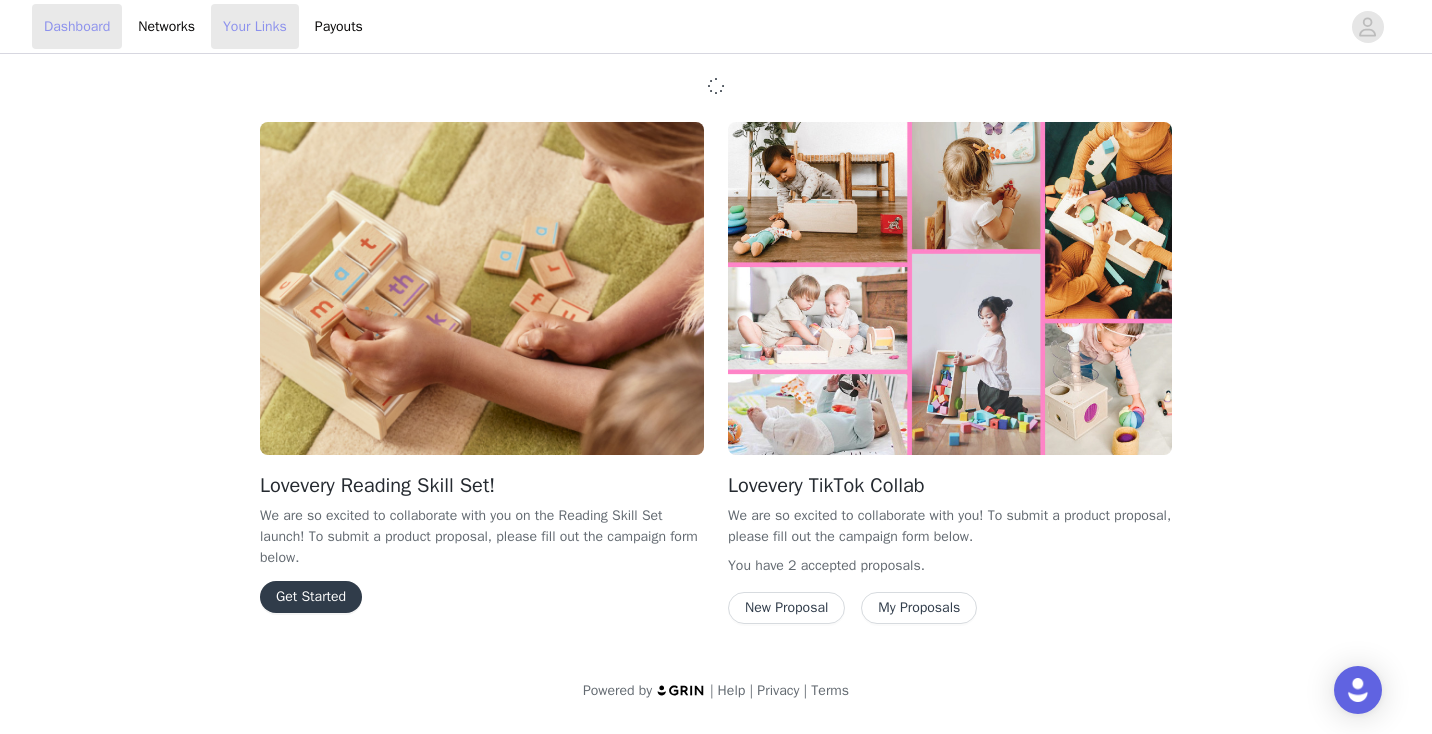 scroll, scrollTop: 0, scrollLeft: 0, axis: both 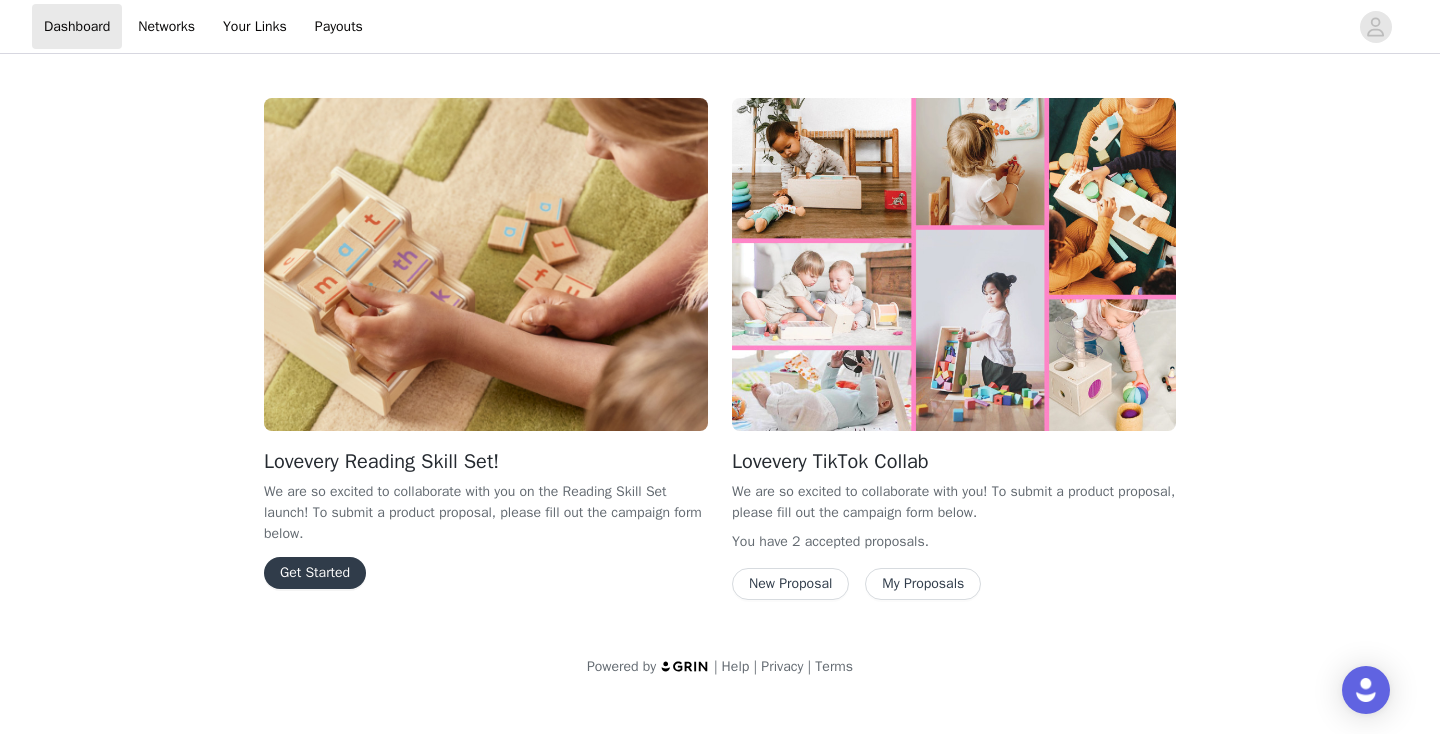 click on "My Proposals" at bounding box center (923, 584) 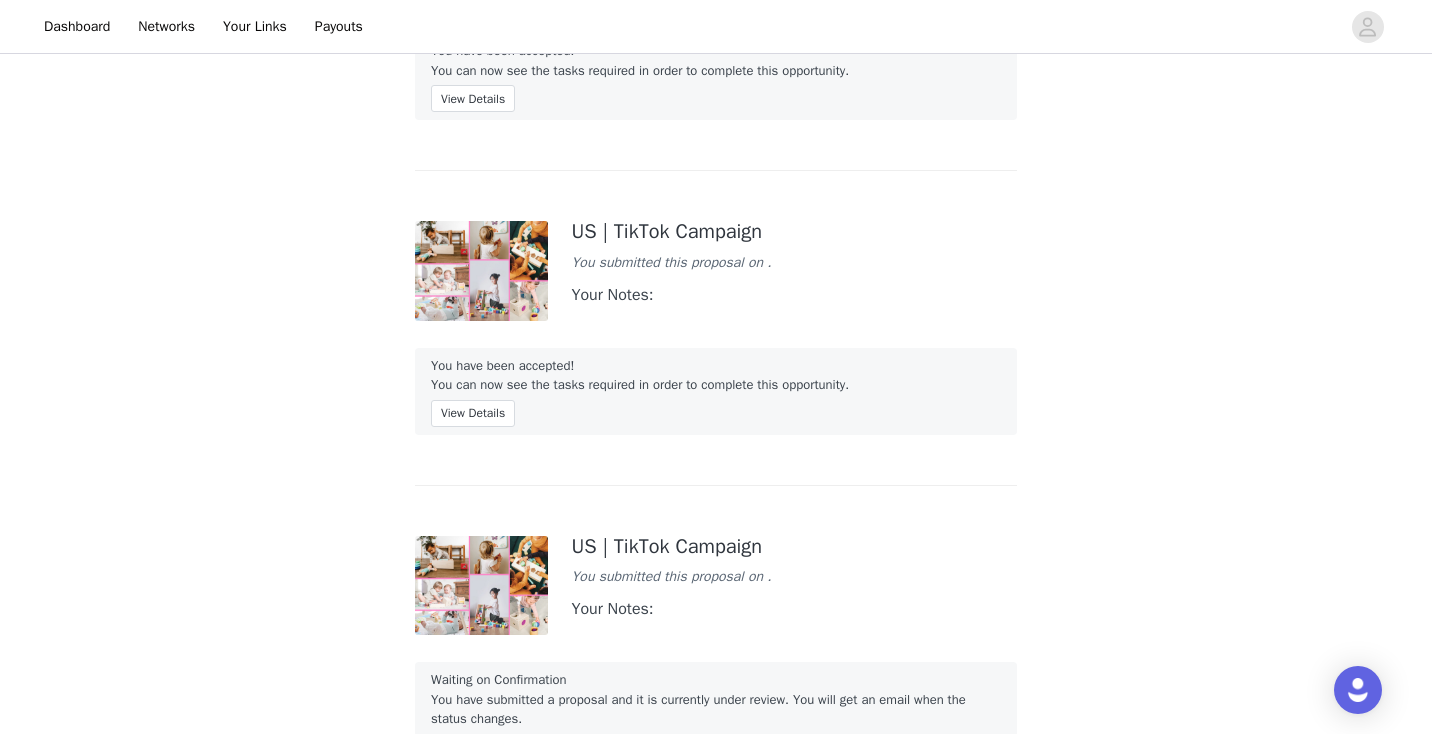 scroll, scrollTop: 0, scrollLeft: 0, axis: both 